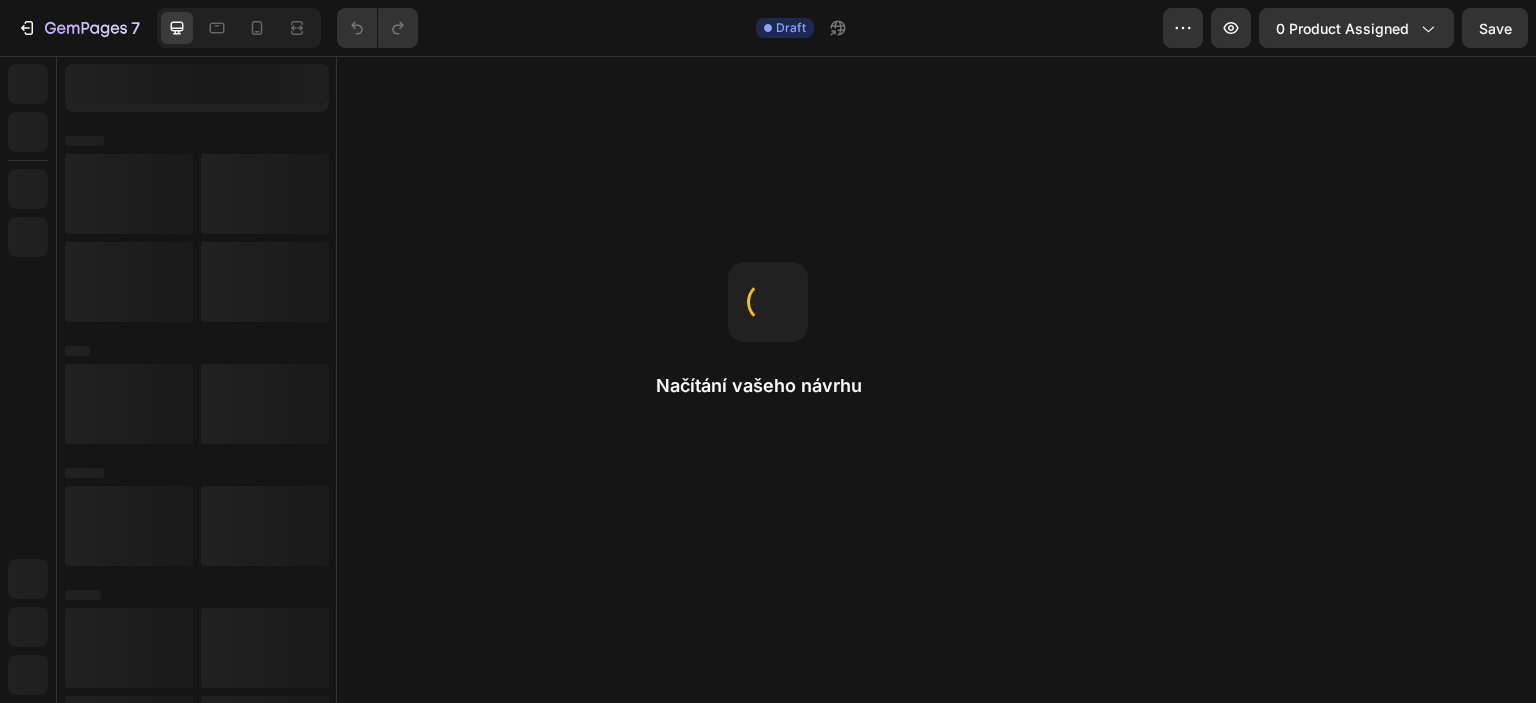 scroll, scrollTop: 0, scrollLeft: 0, axis: both 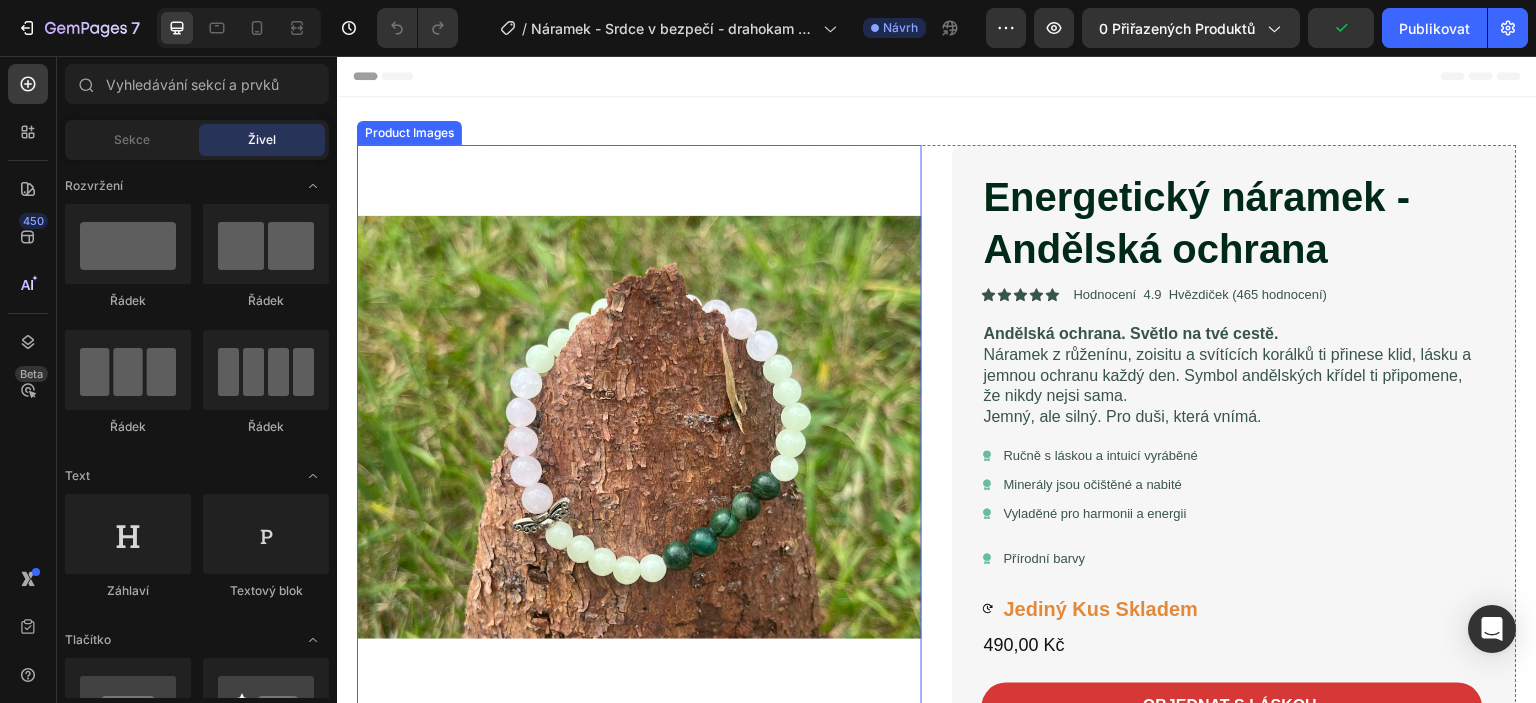 click at bounding box center [639, 427] 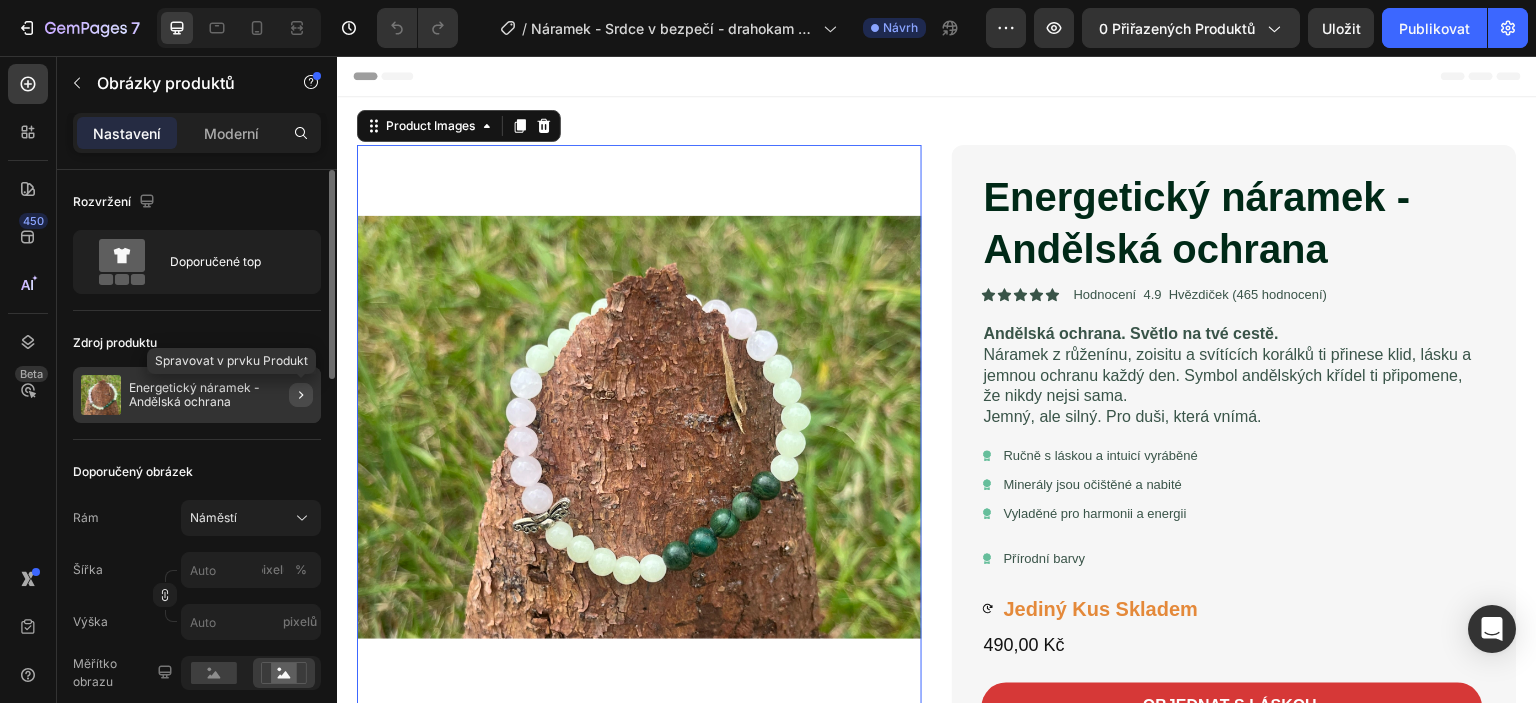 click 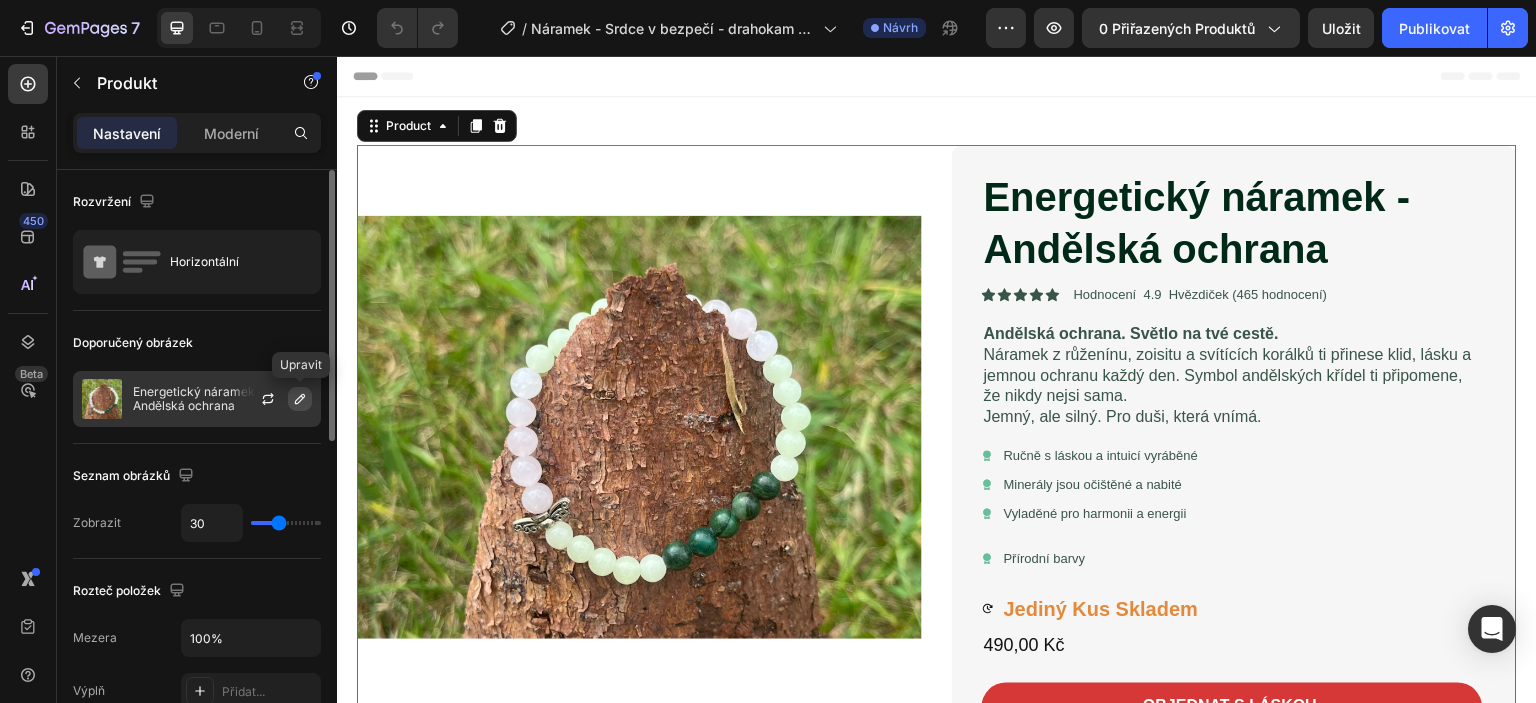 click 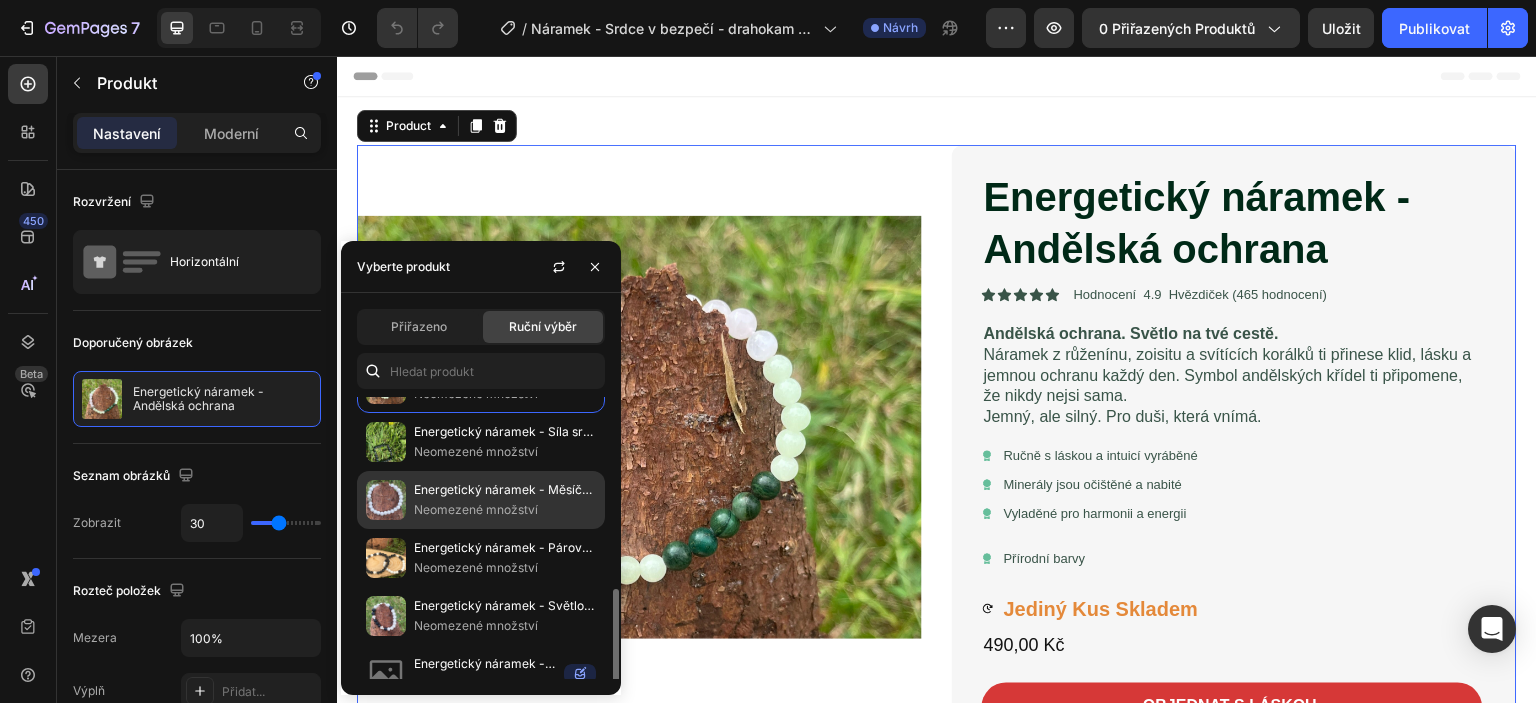 scroll, scrollTop: 200, scrollLeft: 0, axis: vertical 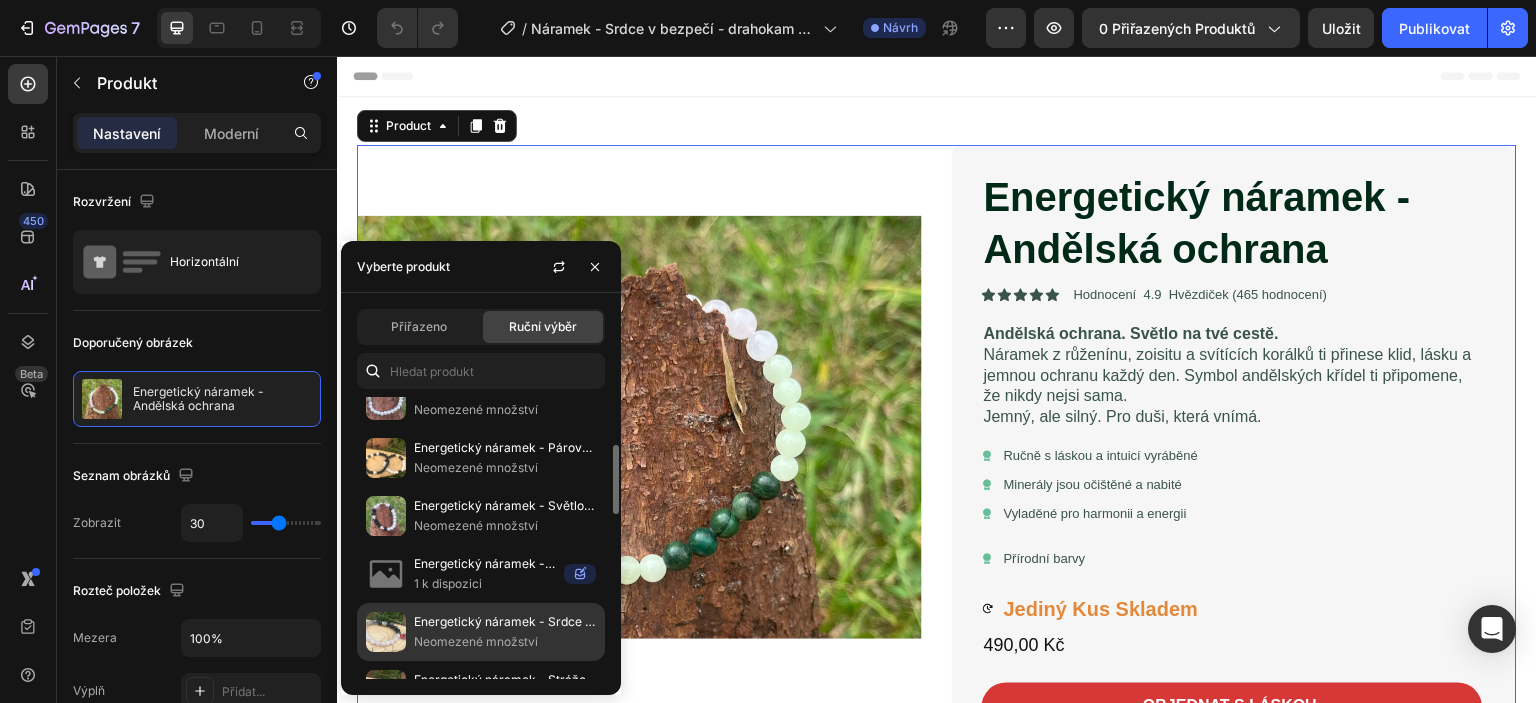 click on "Energetický náramek - Srdce v bezpečí Neomezené množství" 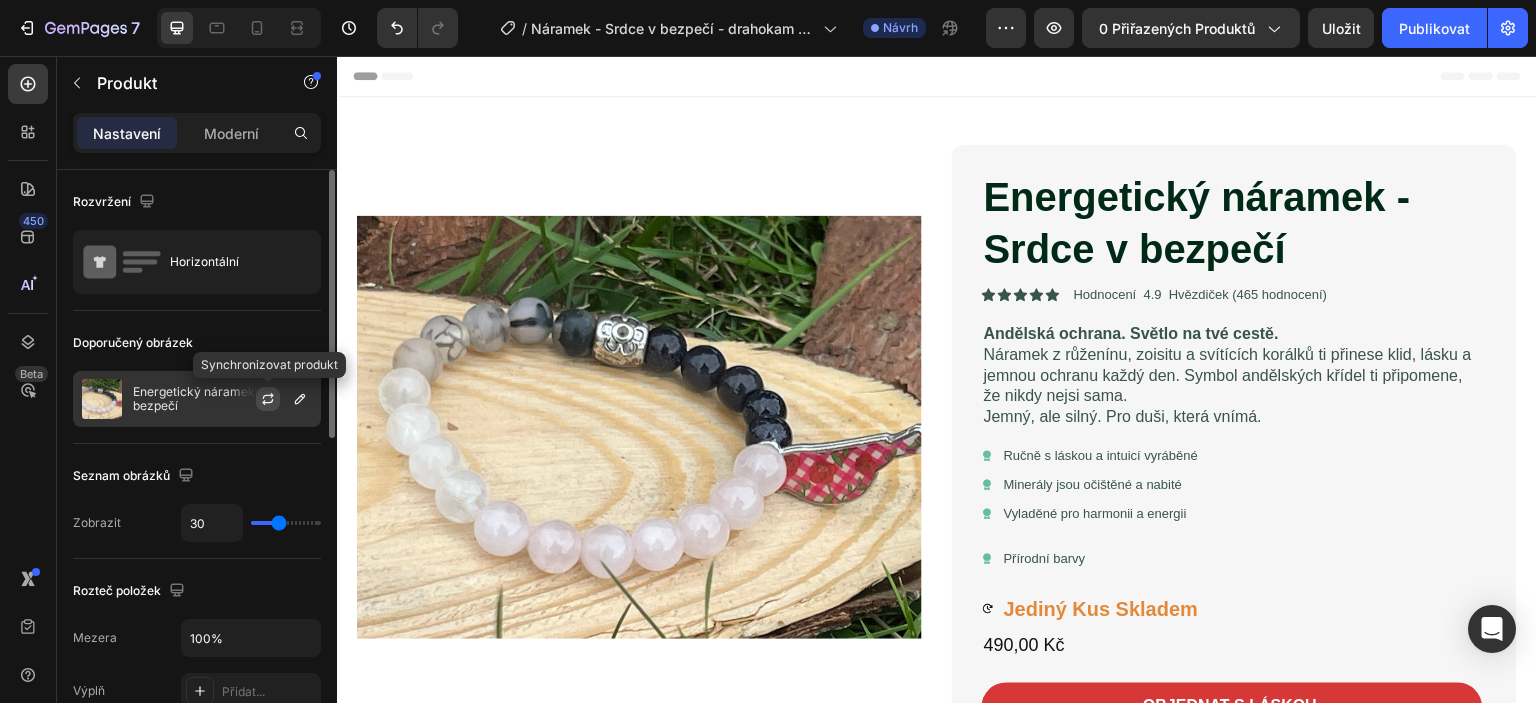 click 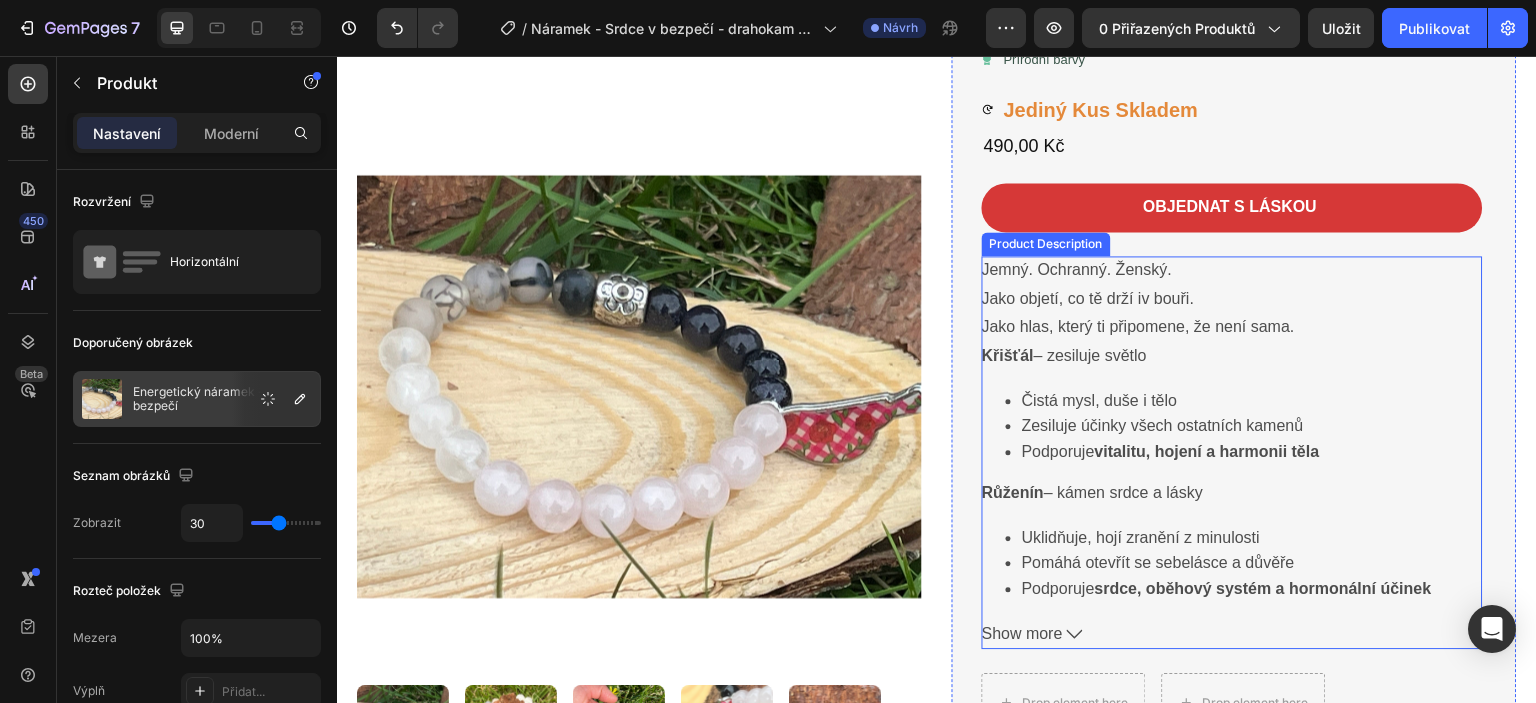 scroll, scrollTop: 600, scrollLeft: 0, axis: vertical 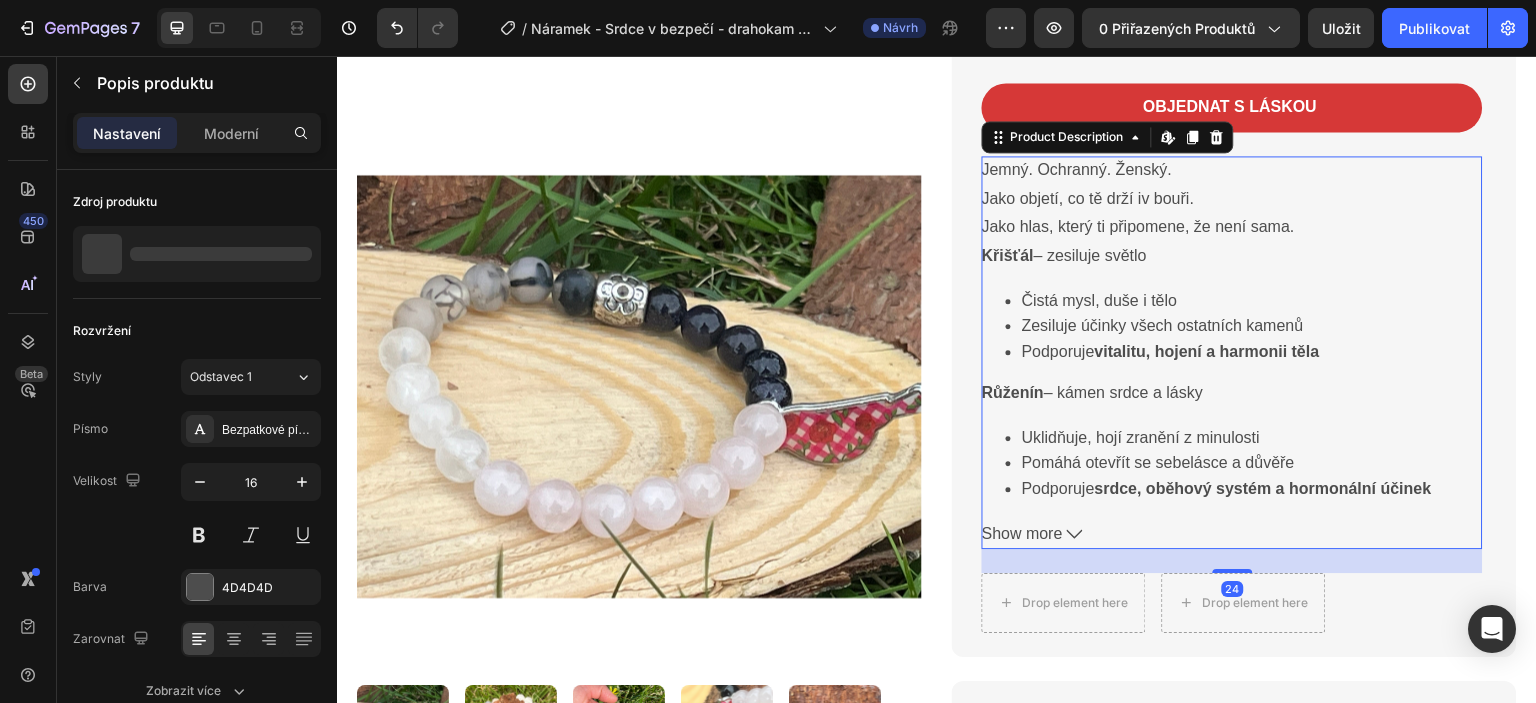click on "– třemi energetickými pilíři pro ruku, ochranu a lásku. Tento náramek je jemný, ale silný, jako
Křišťál  – zesiluje světlo
Čistá mysl, duše i tělo
Zesiluje účinky všech ostatních kamenů
Podporuje  vitalitu, hojení a harmonii těla
Růženín  – kámen srdce a lásky
Uklidňuje, hojí zranění z minulosti
Pomáhá otevřít se sebelásce a důvěře
Podporuje  srdce, oběhový systém a hormonální účinek
Obsidián  – štít duše
Chrání před negativními vlivy (i vlastními myšlenkami)
Uzemňuje a odhaluje pravdu
Pomáhá těla při  detoxikaci, napětí a emočních blocích
Šedý achát  – klid v duši
Pomáhá překonat úzkosti a emocionální výkyvy
Stabilizuje energii a přináší vnitřní mír
Na těle podporuje  kůži, trávení a imunitní systém
Ptáček  – symbol lehkosti a svobody  Kvítko  – něha, ženskost, krása v maličkostech" at bounding box center (1232, 330) 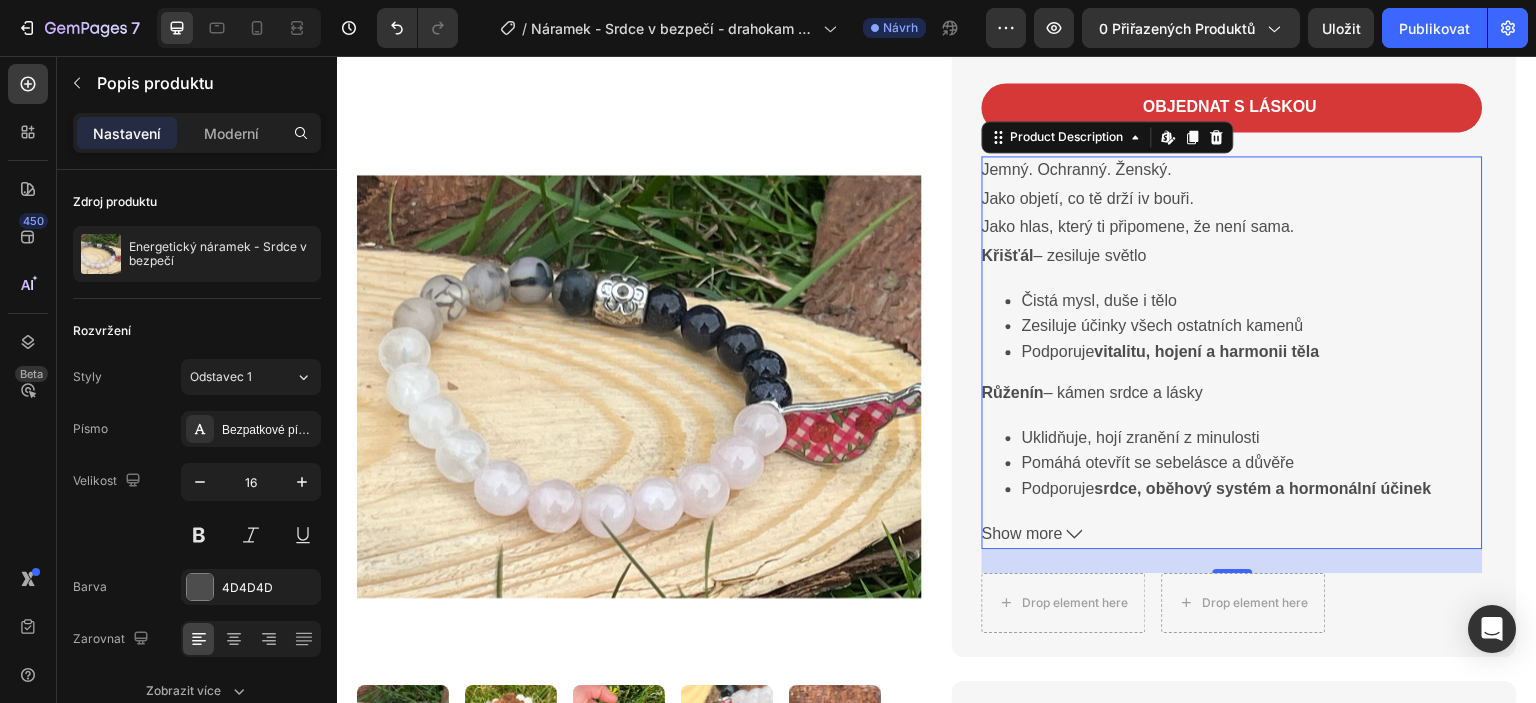 click on "Jemný. Ochranný. Ženský." at bounding box center [1077, 169] 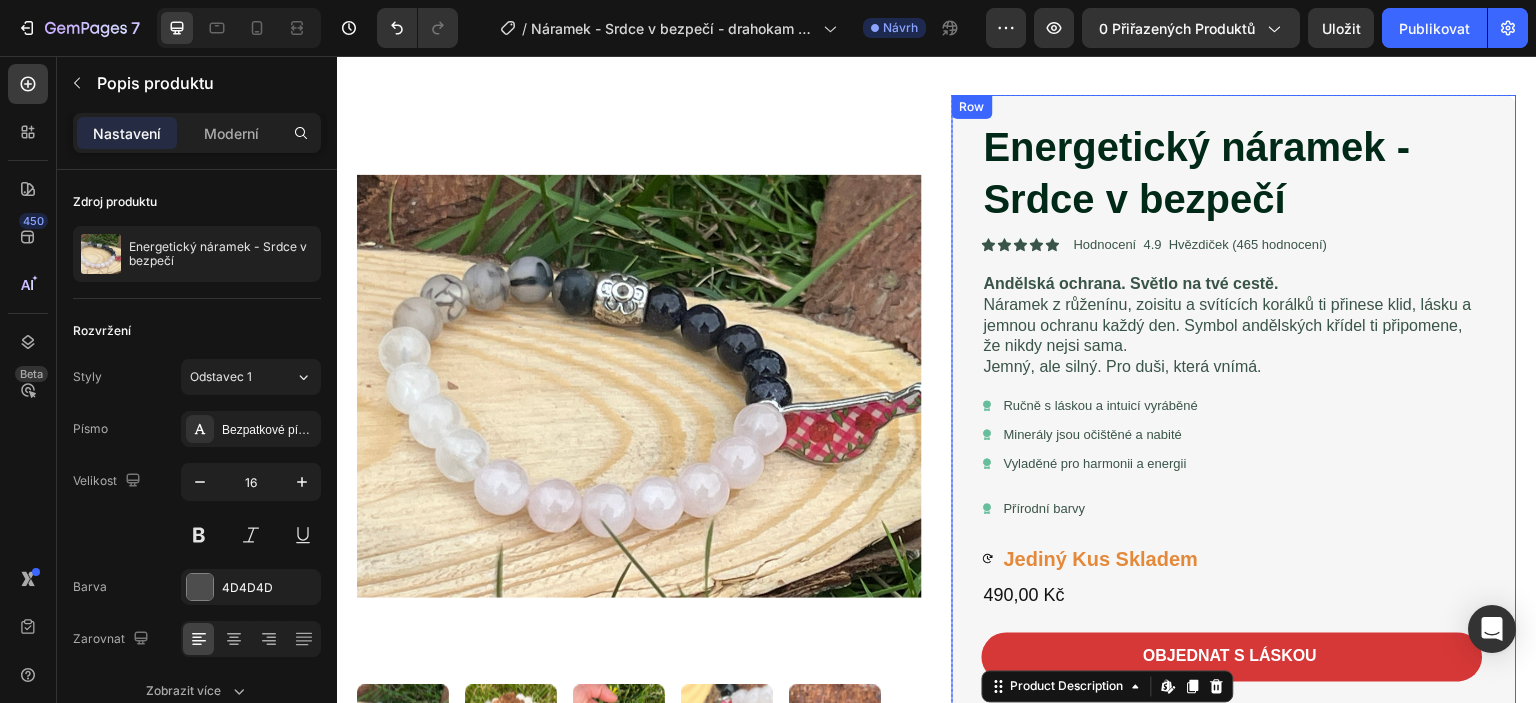 scroll, scrollTop: 0, scrollLeft: 0, axis: both 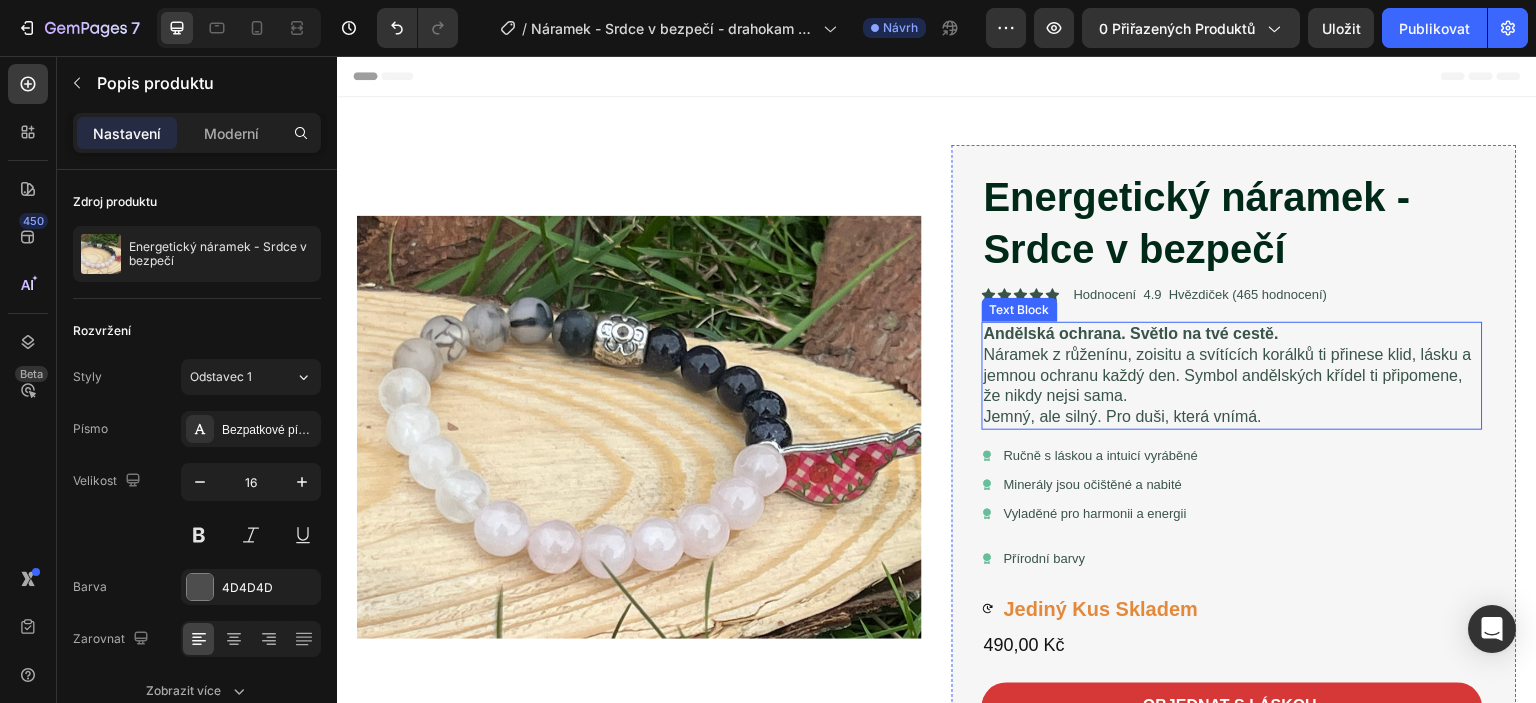 click on "Andělská ochrana. Světlo na tvé cestě." at bounding box center (1131, 333) 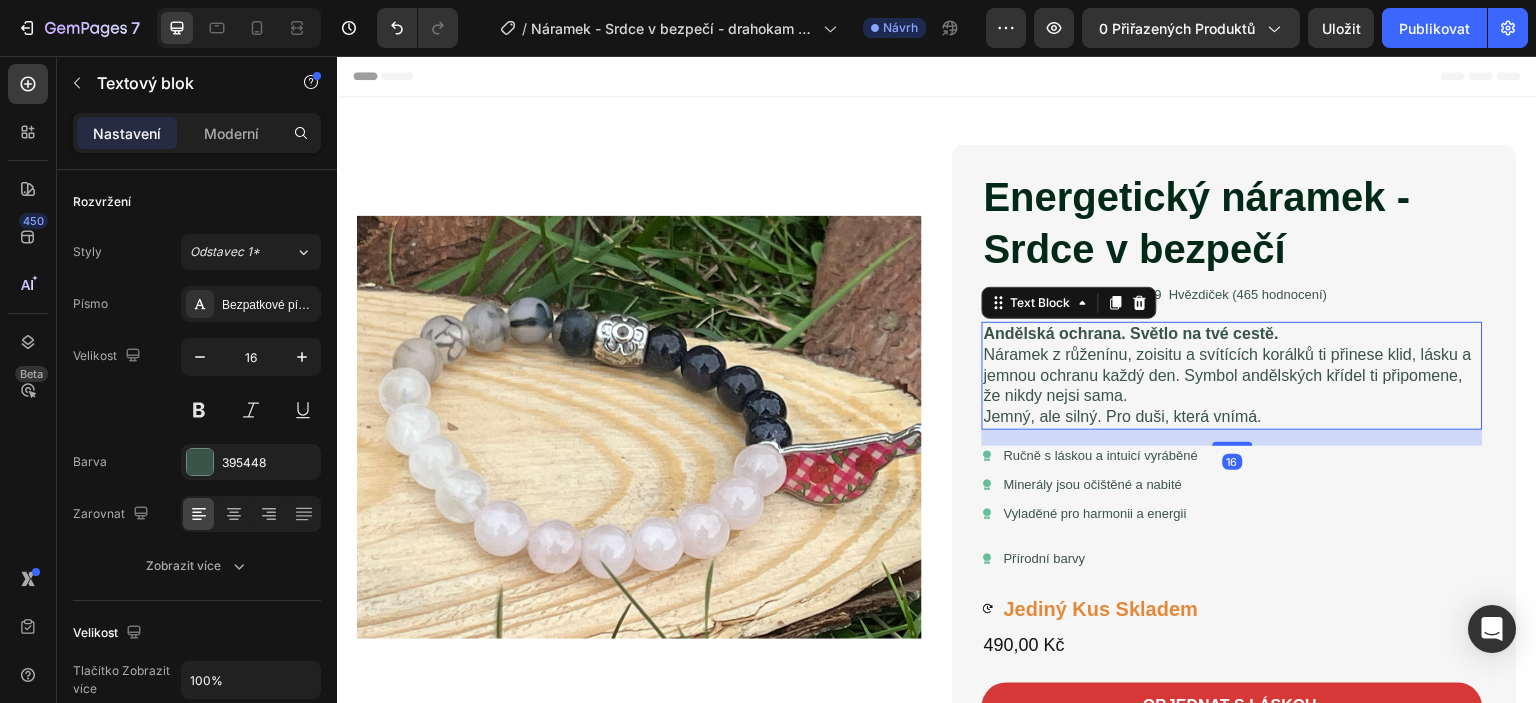 click on "Andělská ochrana. Světlo na tvé cestě." at bounding box center [1131, 333] 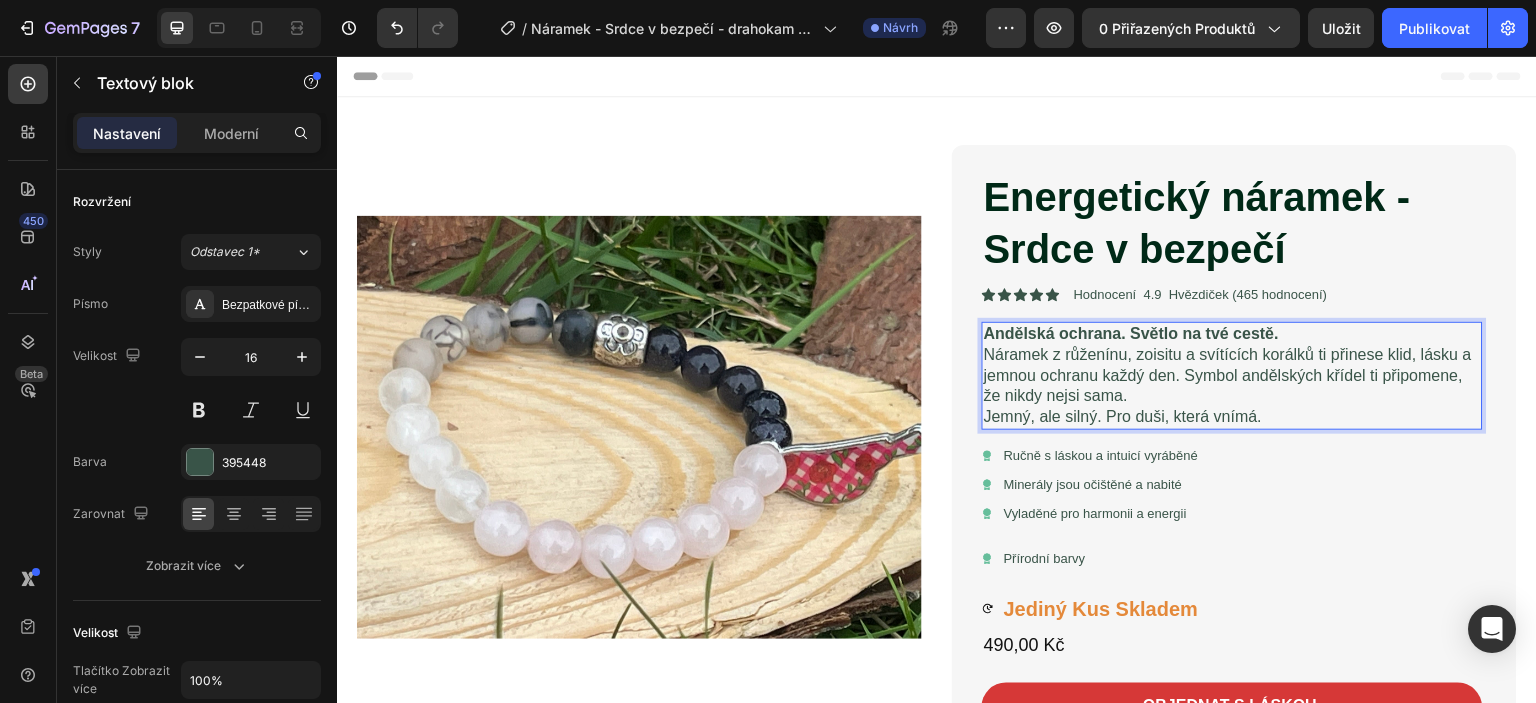 click on "Jemný, ale silný. Pro duši, která vnímá." at bounding box center (1232, 417) 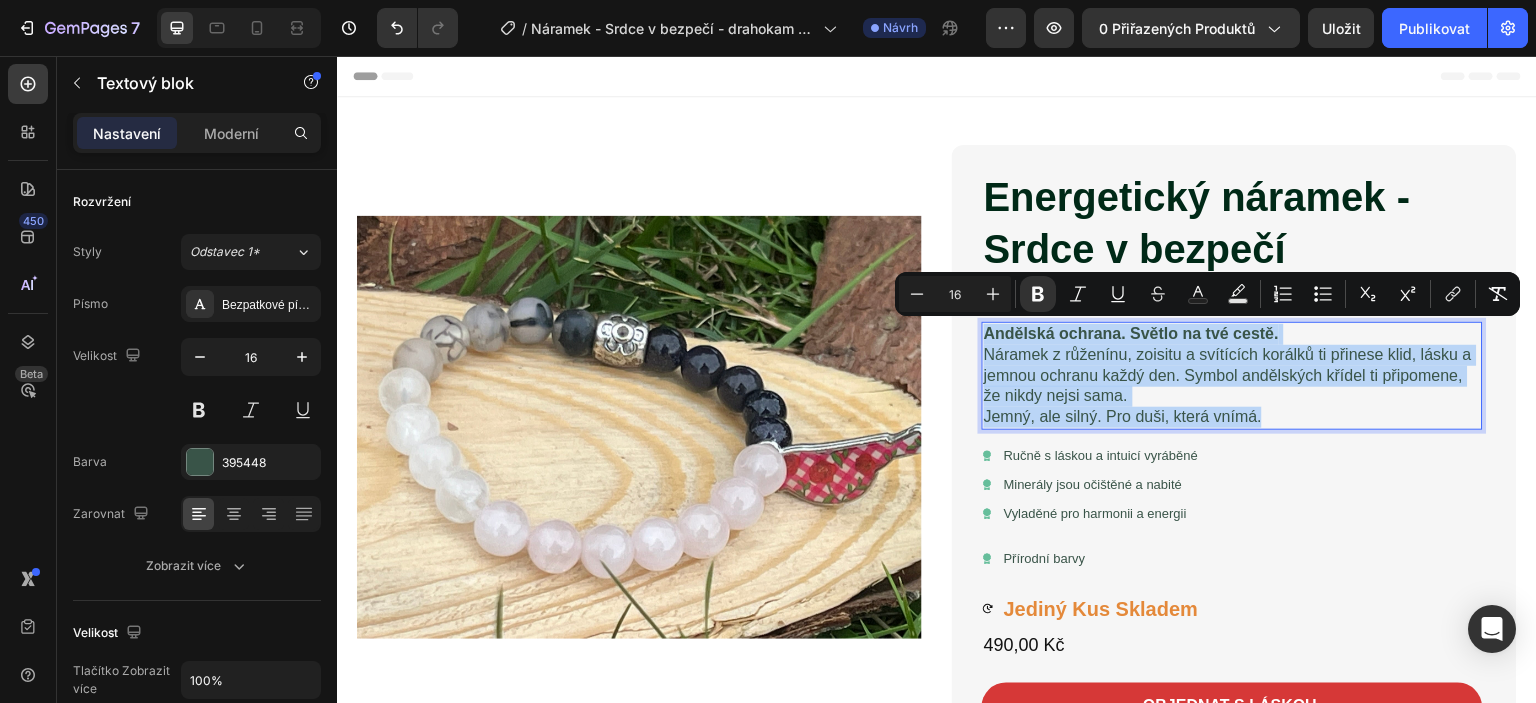 drag, startPoint x: 1255, startPoint y: 414, endPoint x: 980, endPoint y: 338, distance: 285.3086 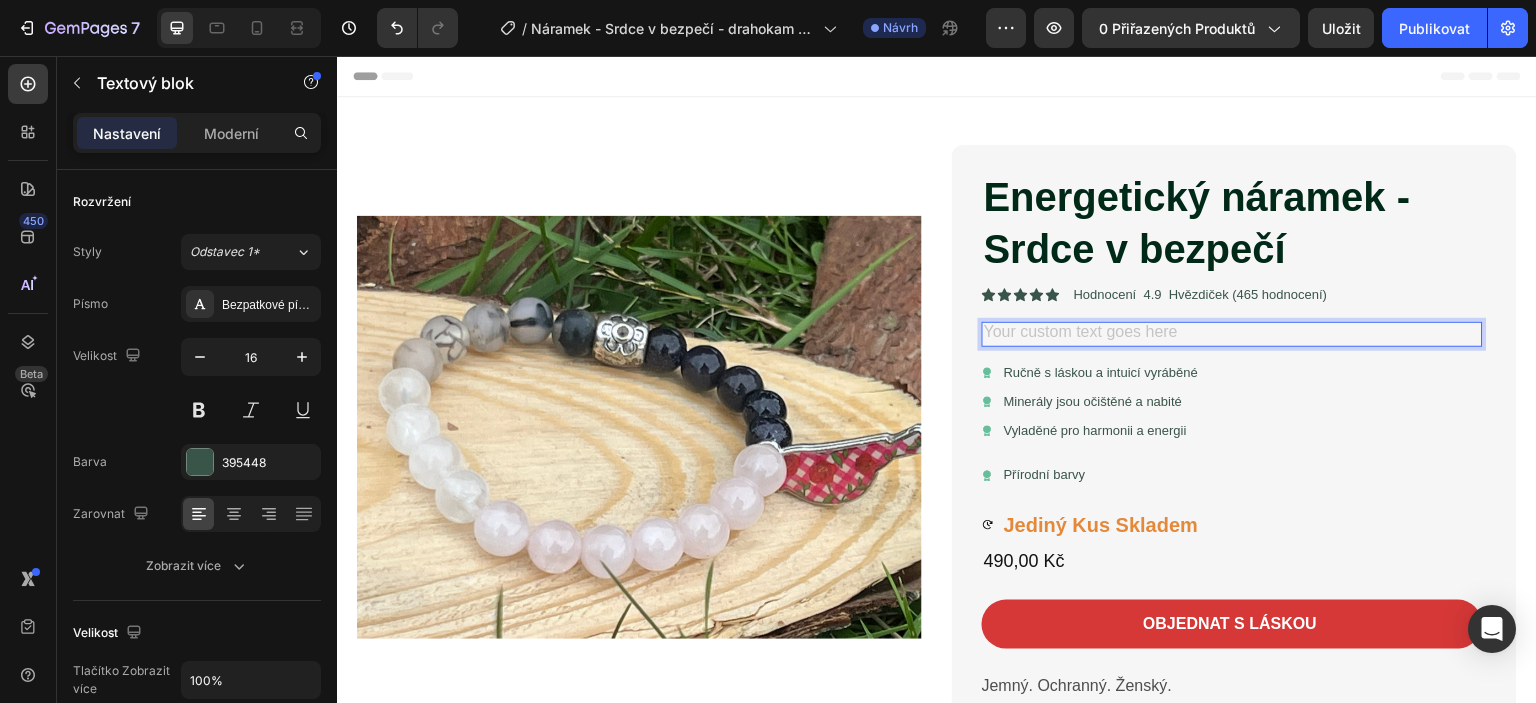 click at bounding box center [1232, 334] 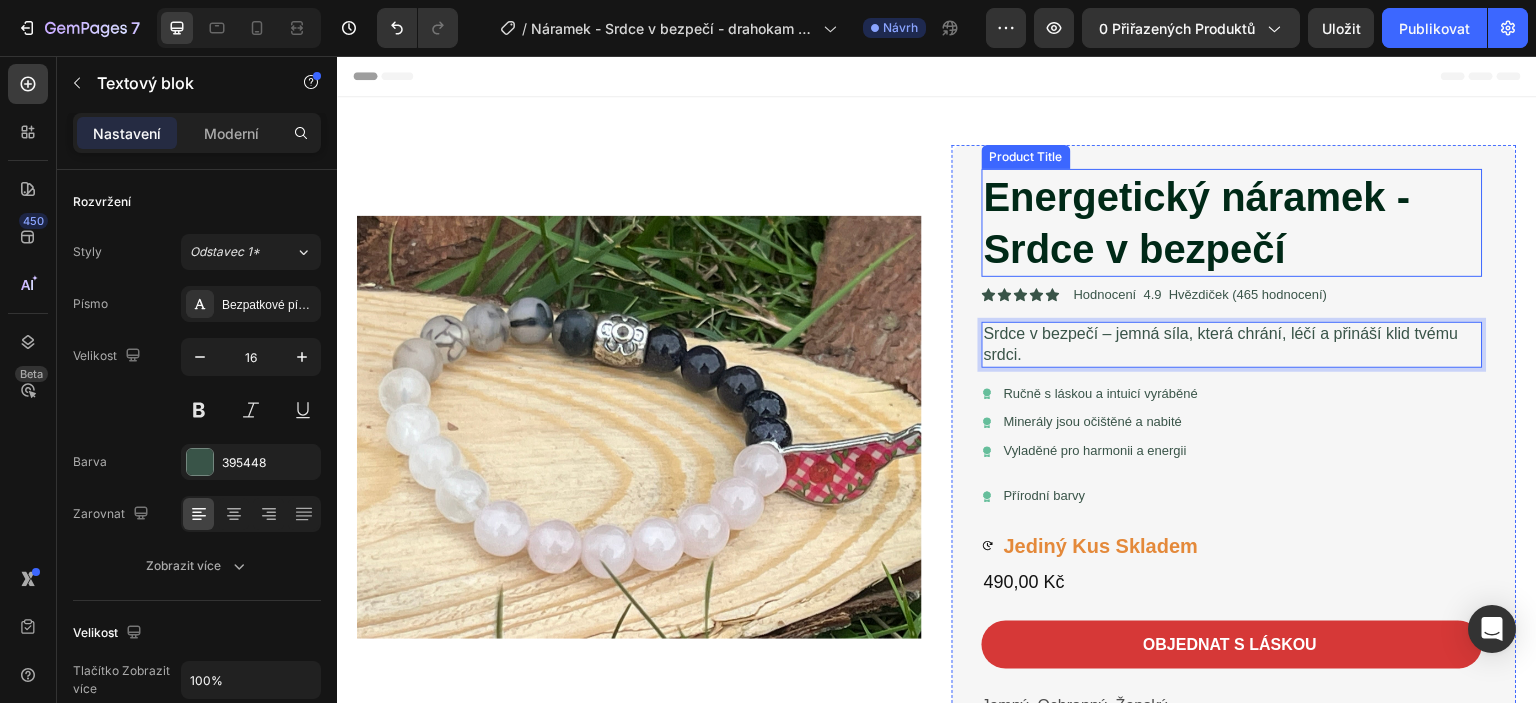 click on "Energetický náramek - Srdce v bezpečí" at bounding box center (1232, 223) 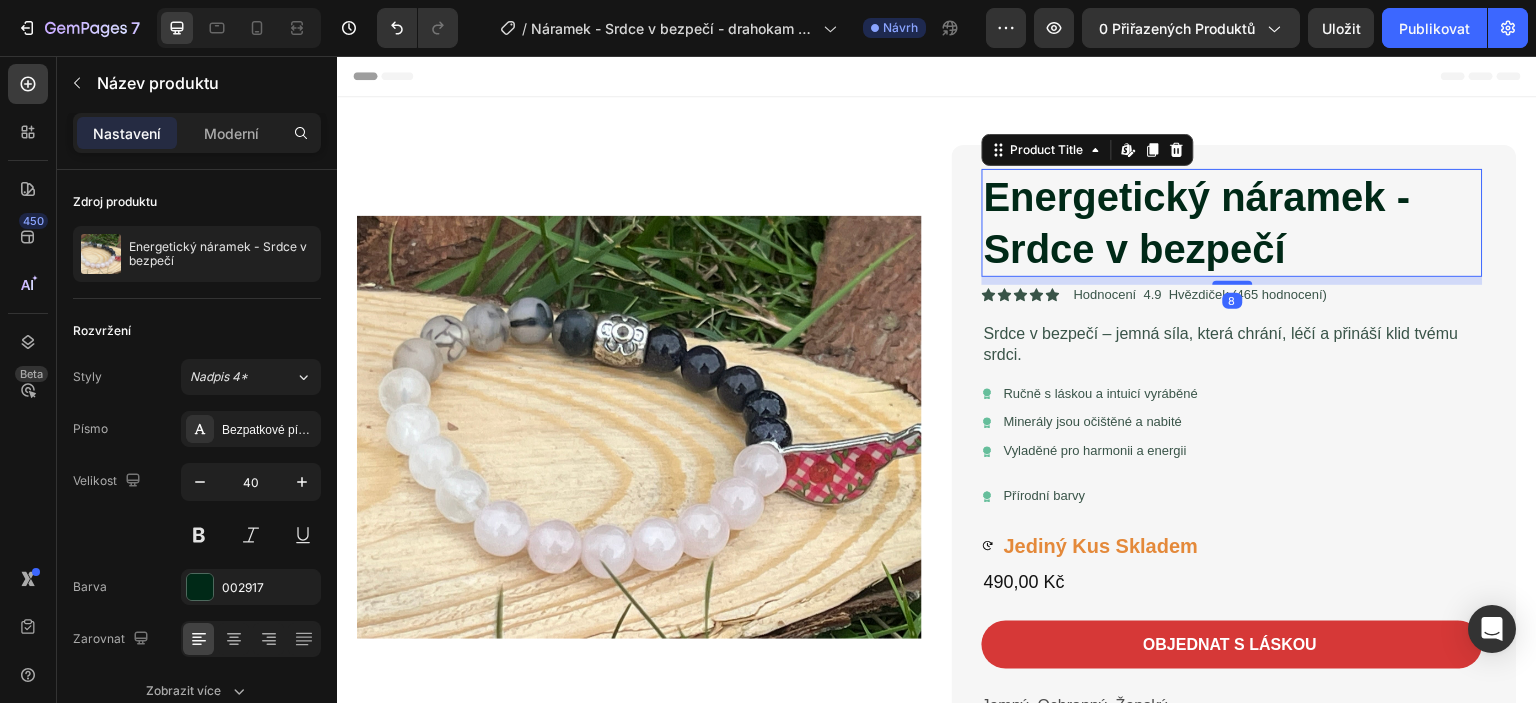 click on "Energetický náramek - Srdce v bezpečí" at bounding box center [1232, 223] 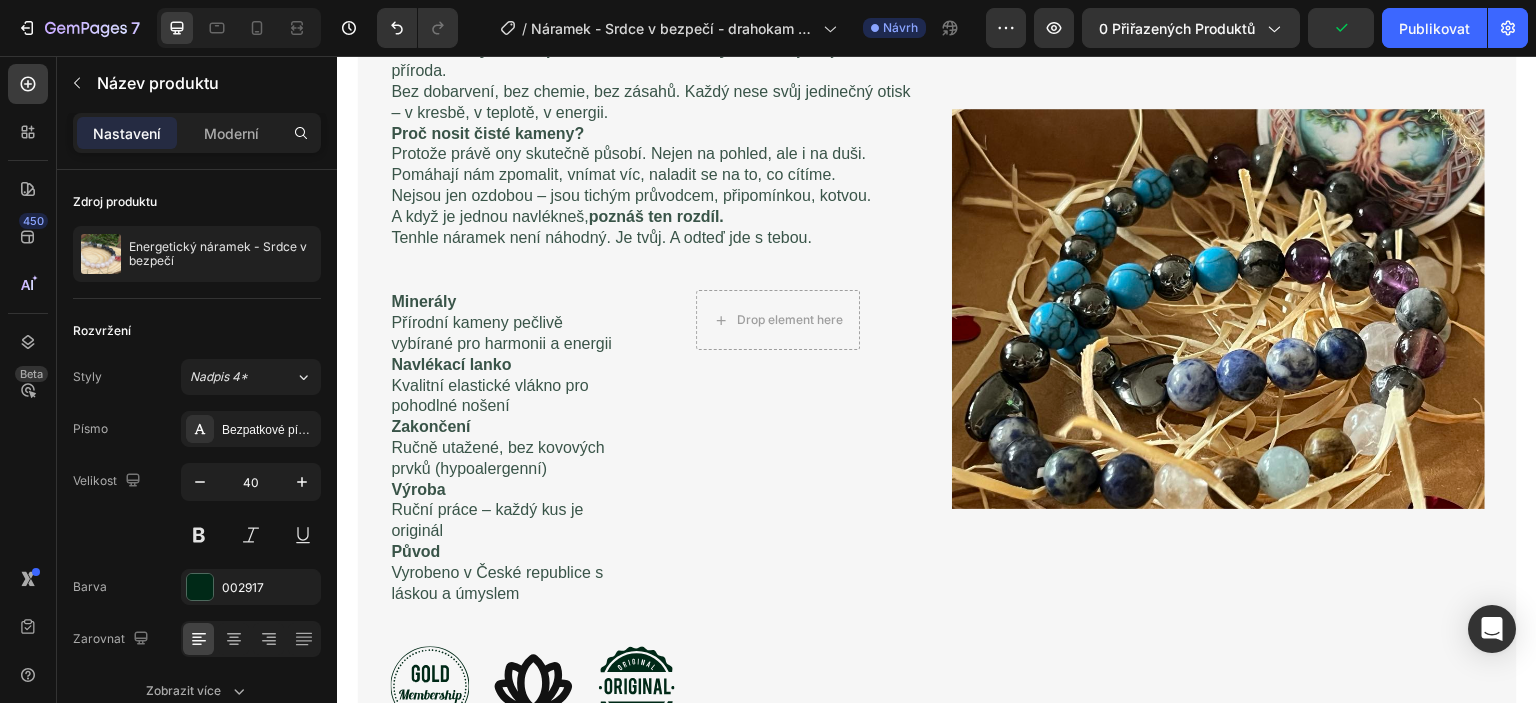 scroll, scrollTop: 2300, scrollLeft: 0, axis: vertical 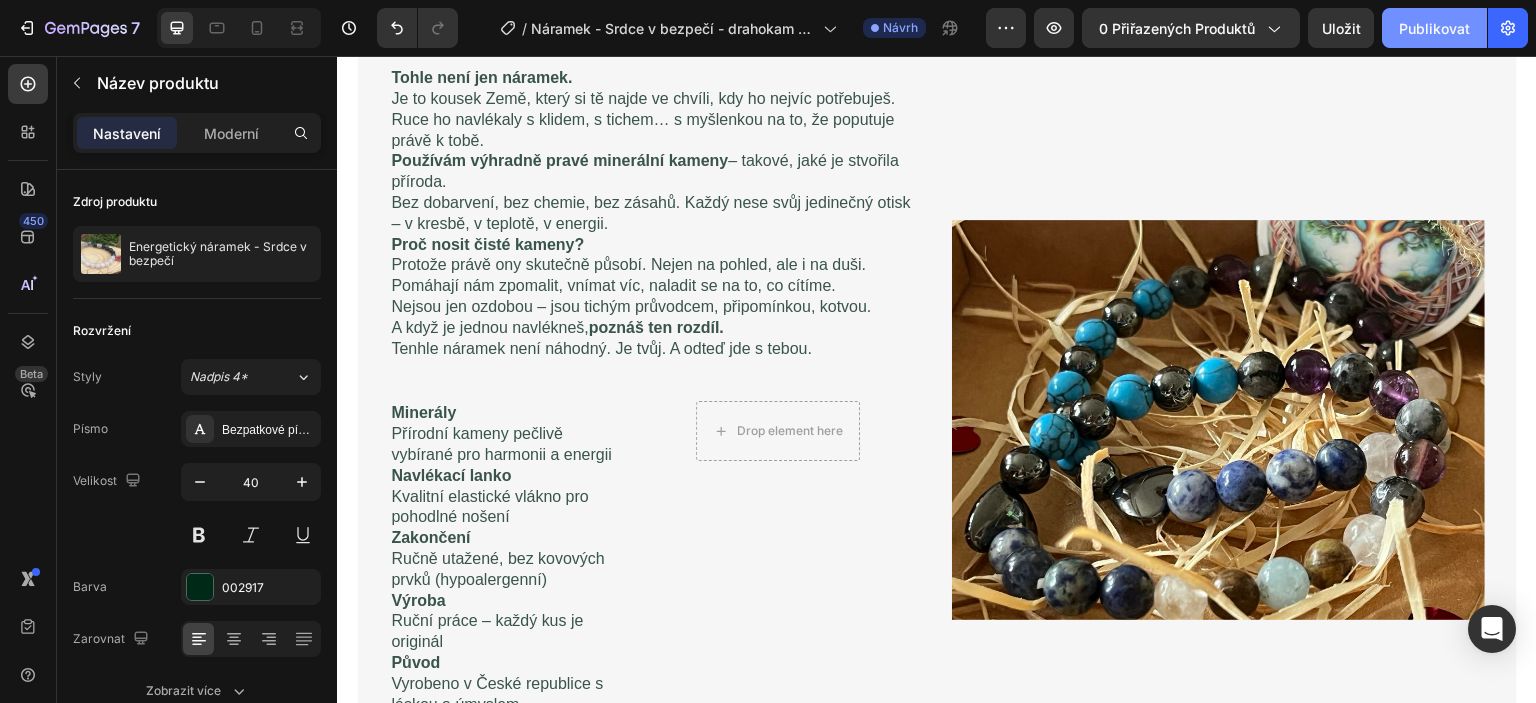 click on "Publikovat" at bounding box center (1434, 28) 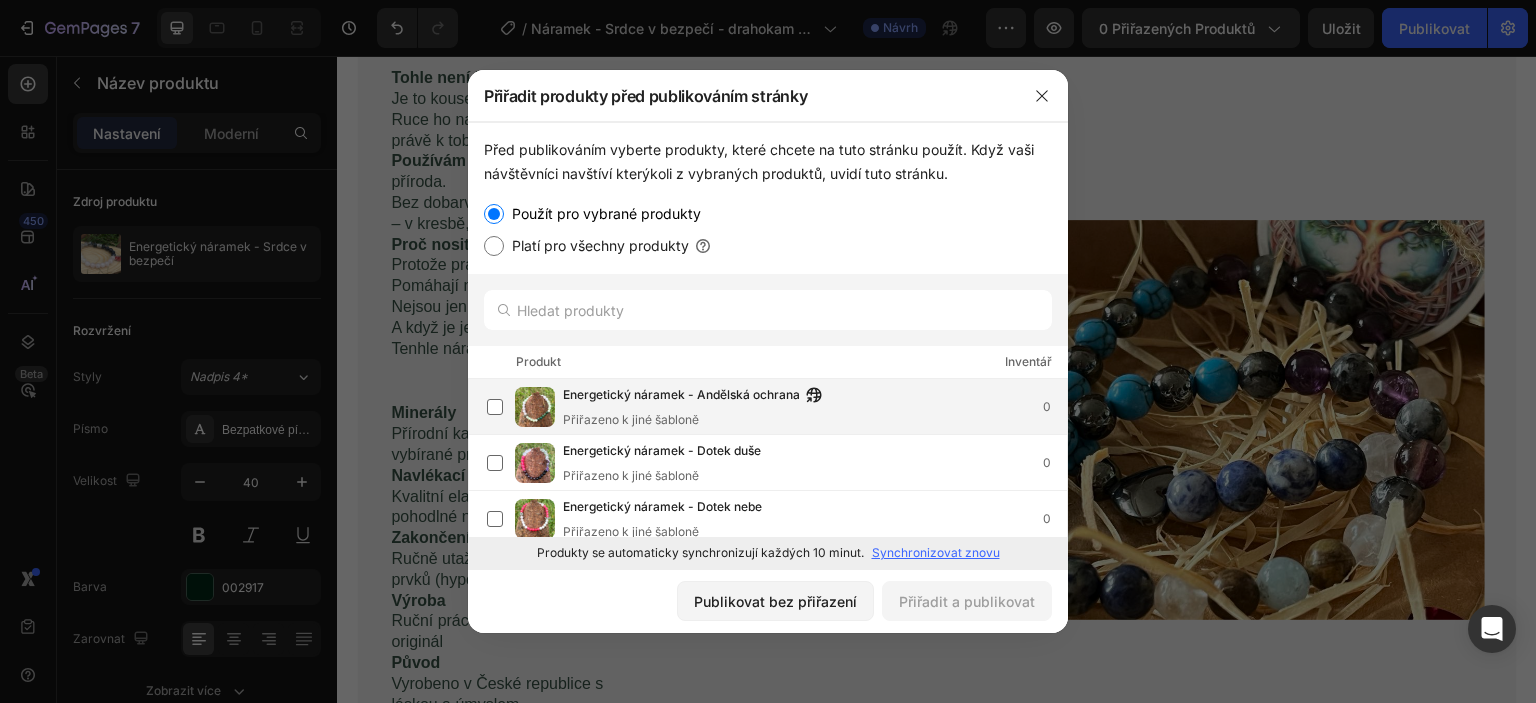 scroll, scrollTop: 200, scrollLeft: 0, axis: vertical 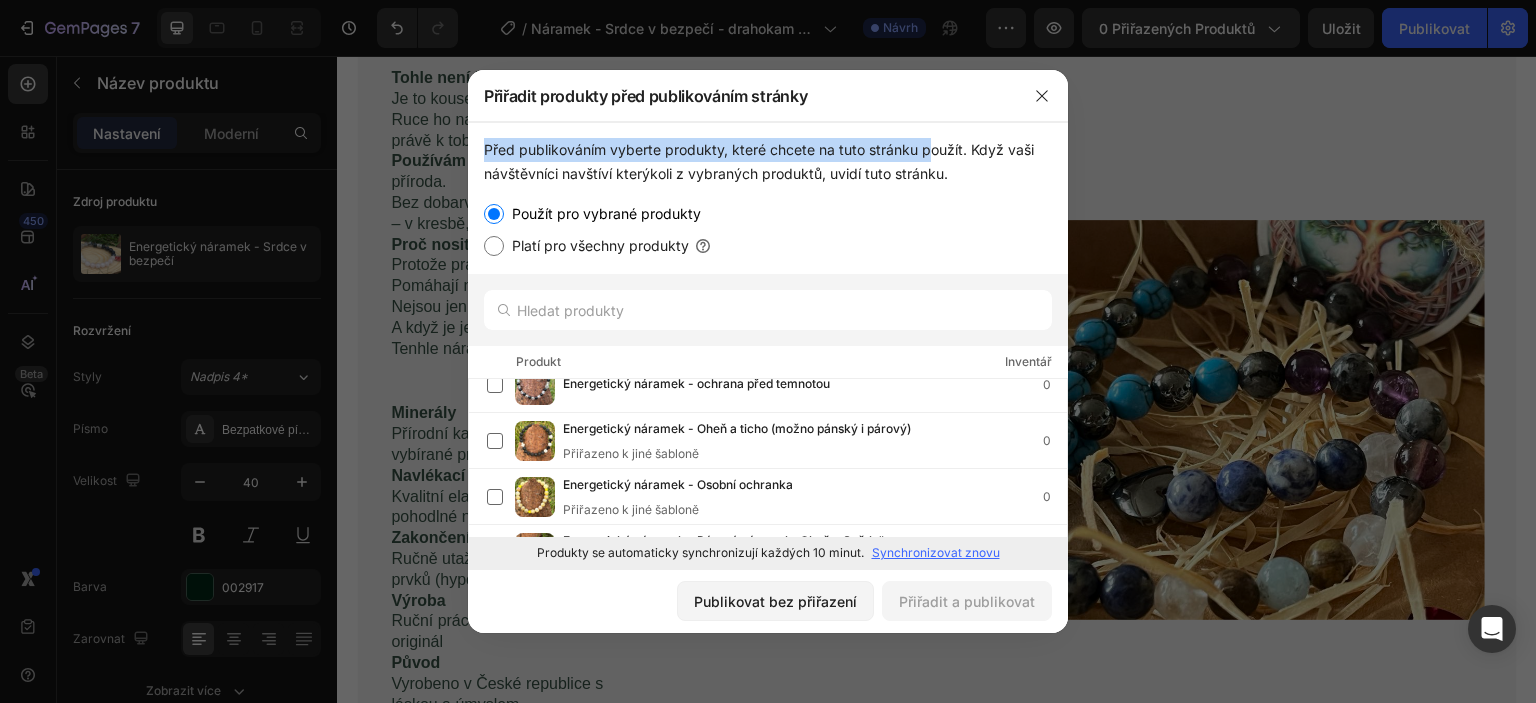drag, startPoint x: 875, startPoint y: 88, endPoint x: 932, endPoint y: 135, distance: 73.87828 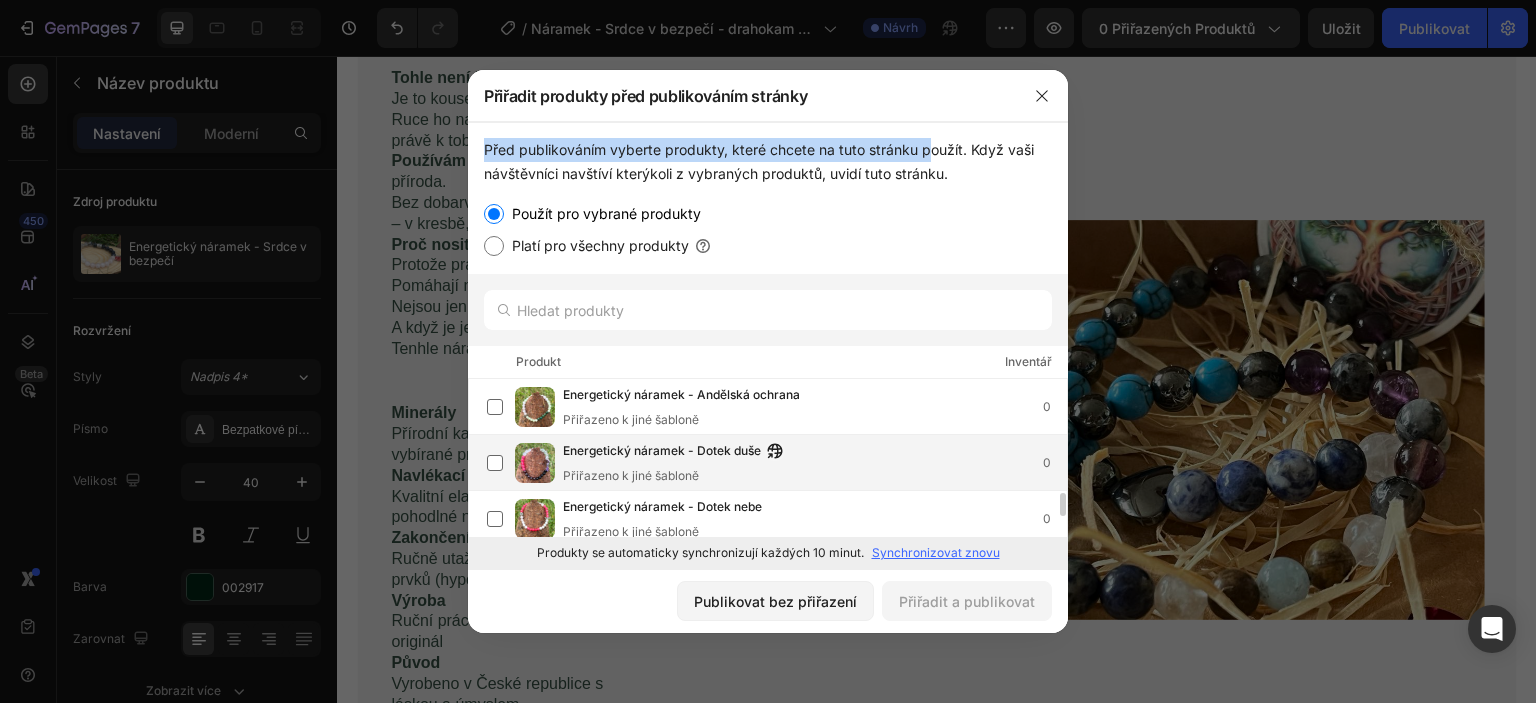 scroll, scrollTop: 100, scrollLeft: 0, axis: vertical 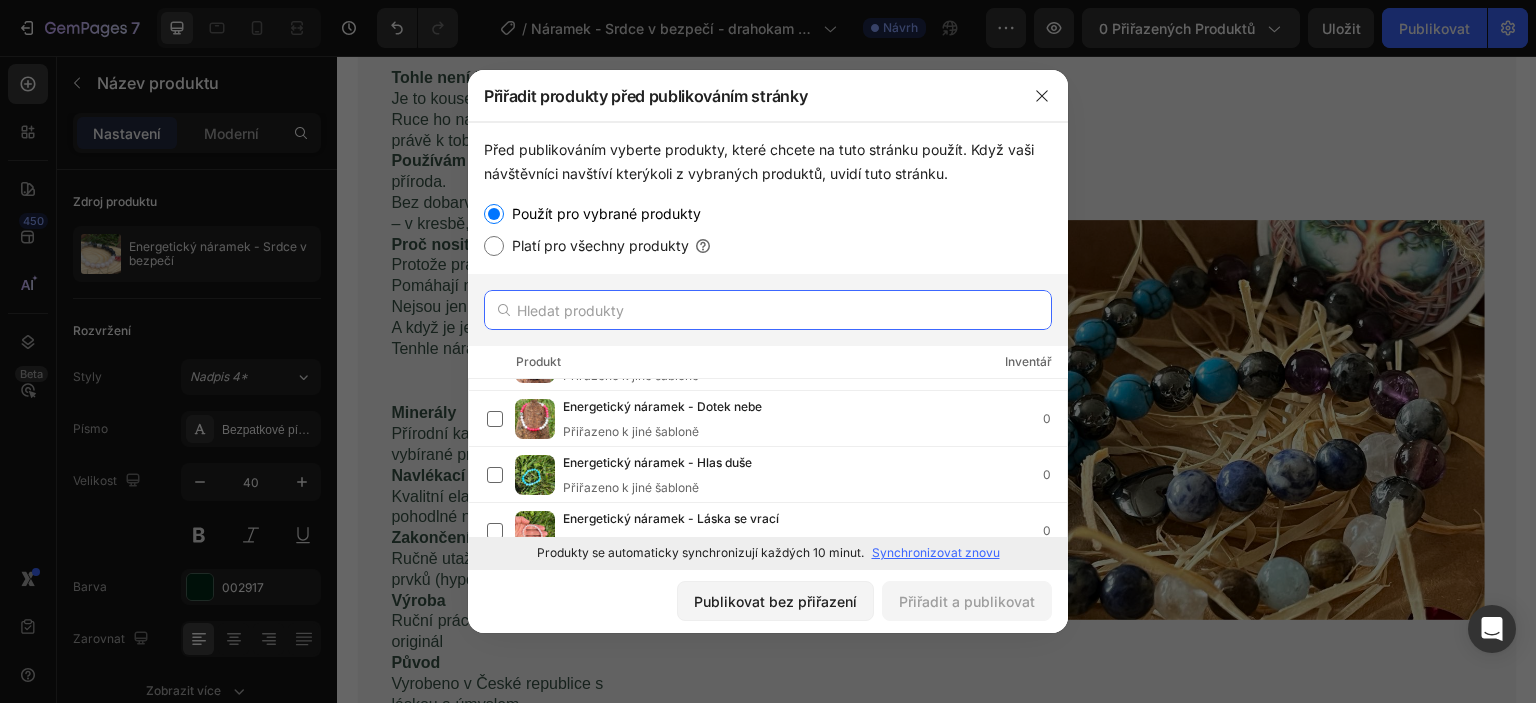 click at bounding box center [768, 310] 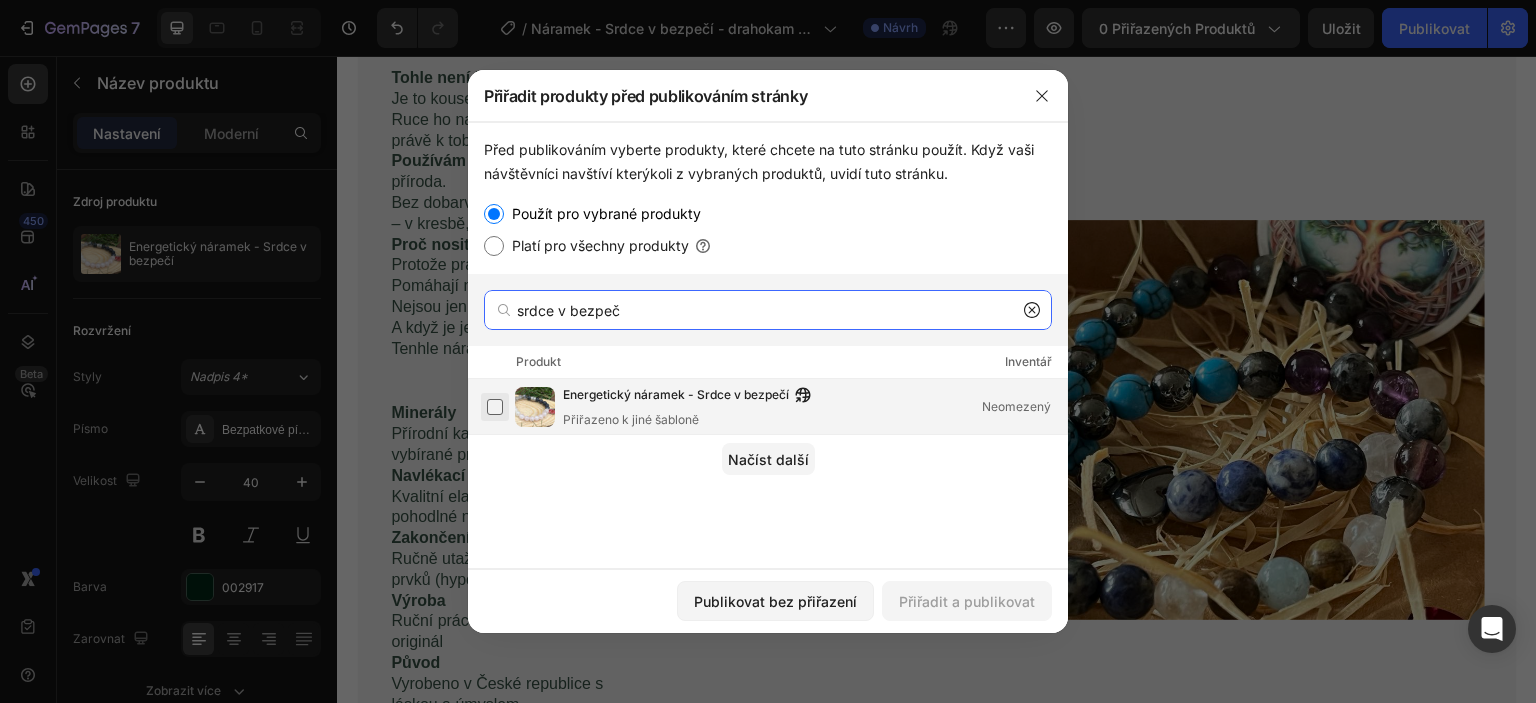 type on "srdce v bezpeč" 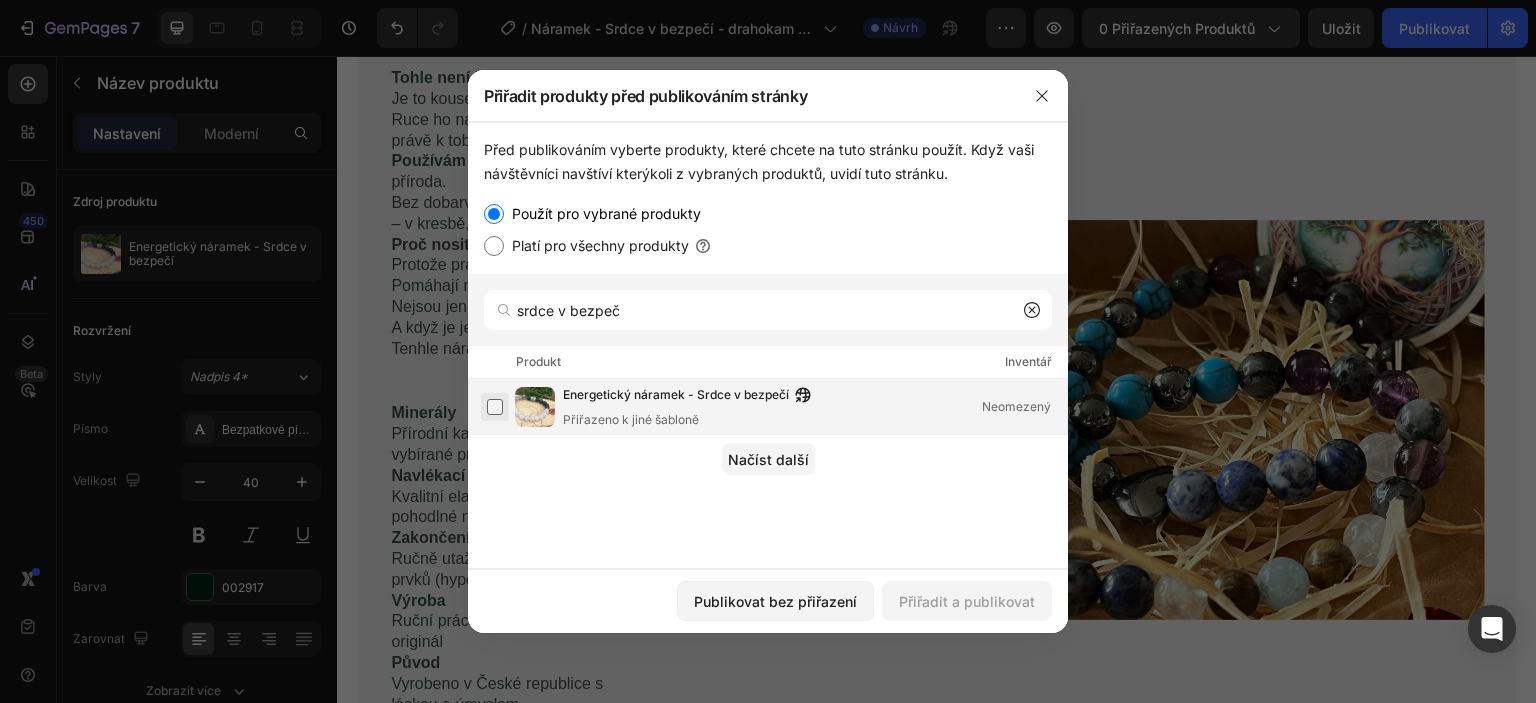 click at bounding box center (495, 407) 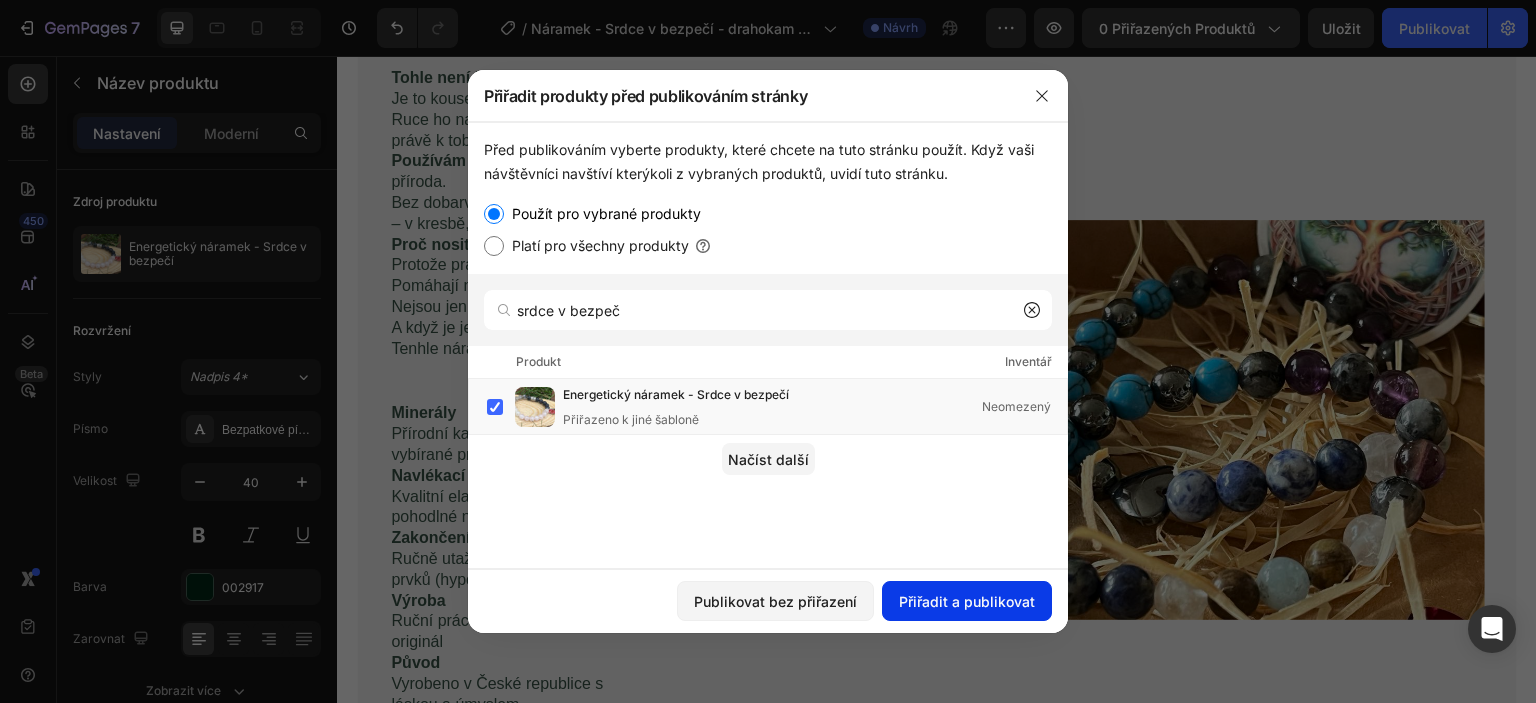 click on "Přiřadit a publikovat" at bounding box center [967, 601] 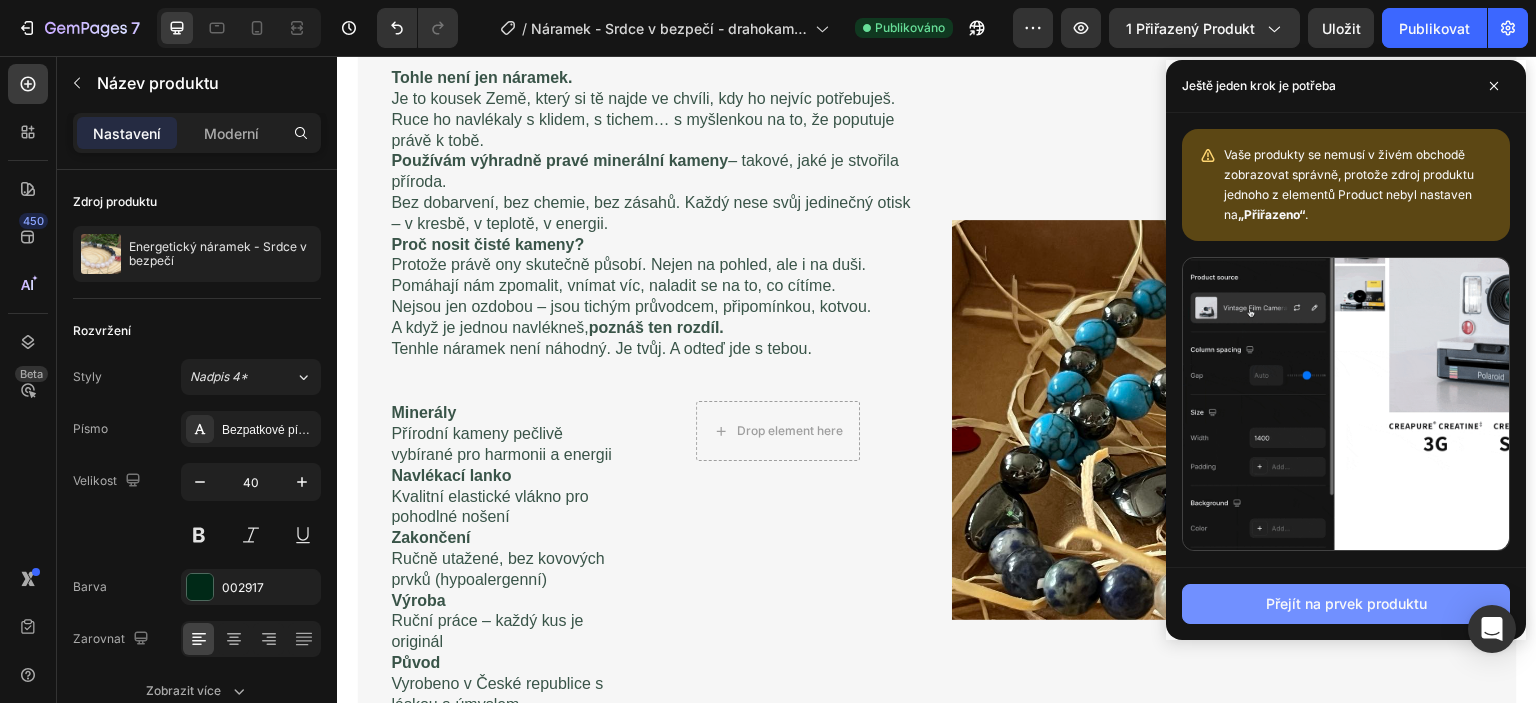 click on "Přejít na prvek produktu" at bounding box center [1346, 603] 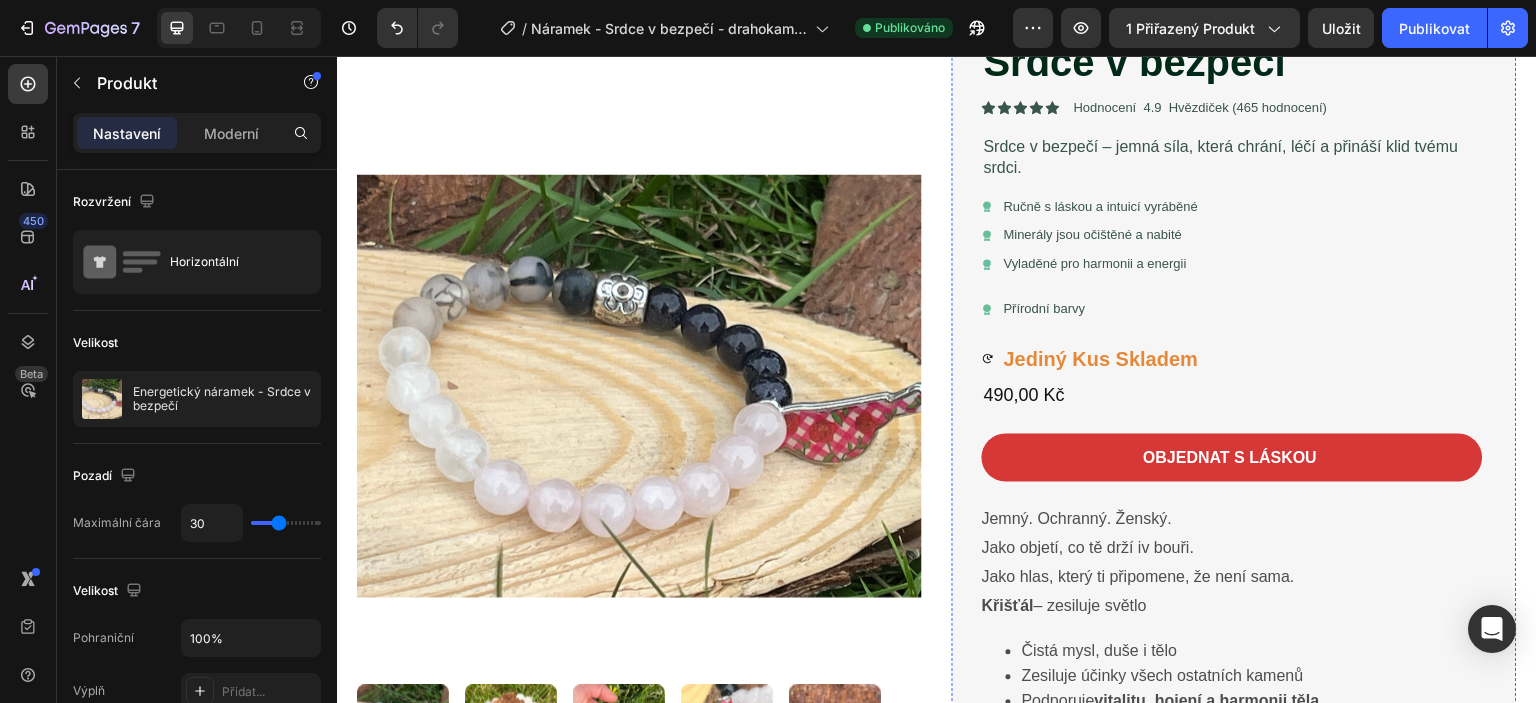 scroll, scrollTop: 0, scrollLeft: 0, axis: both 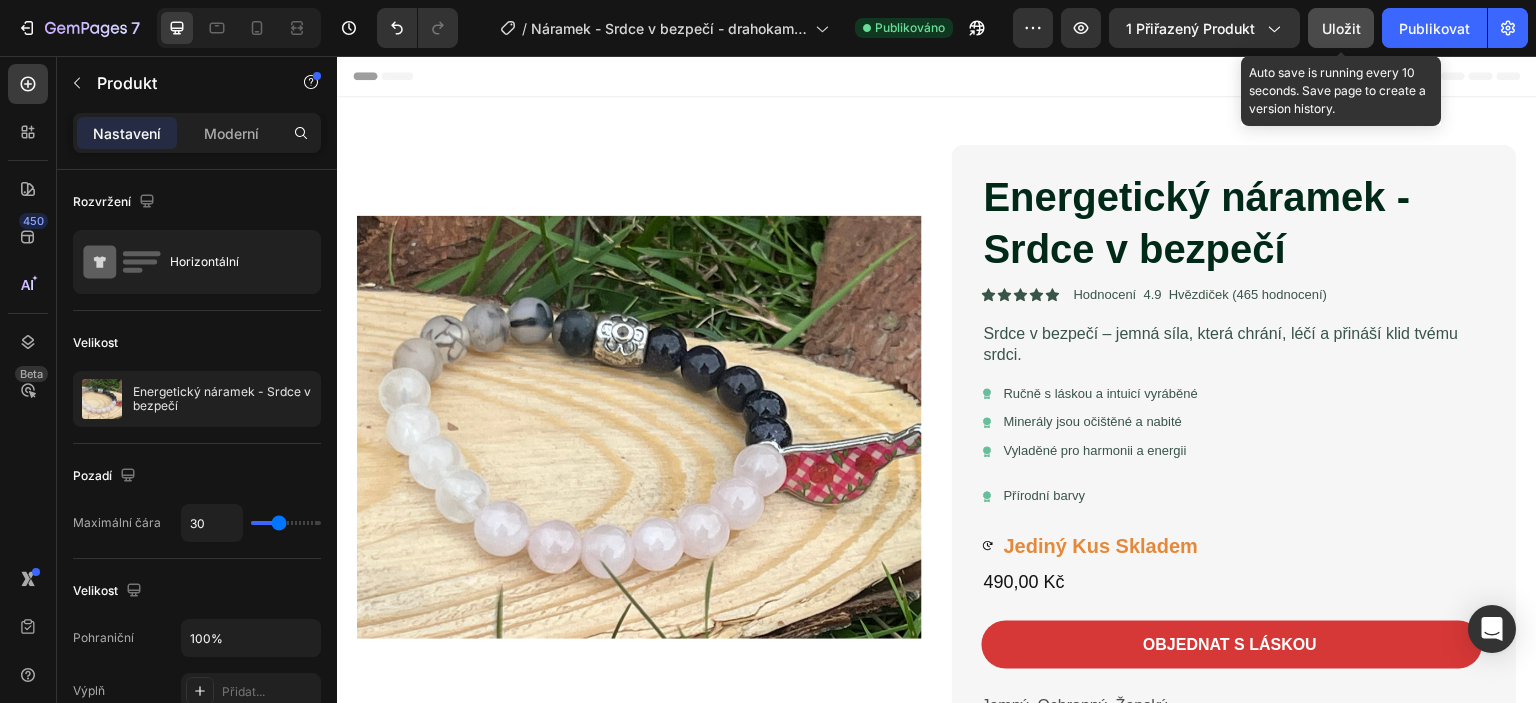 click on "Uložit" at bounding box center (1341, 28) 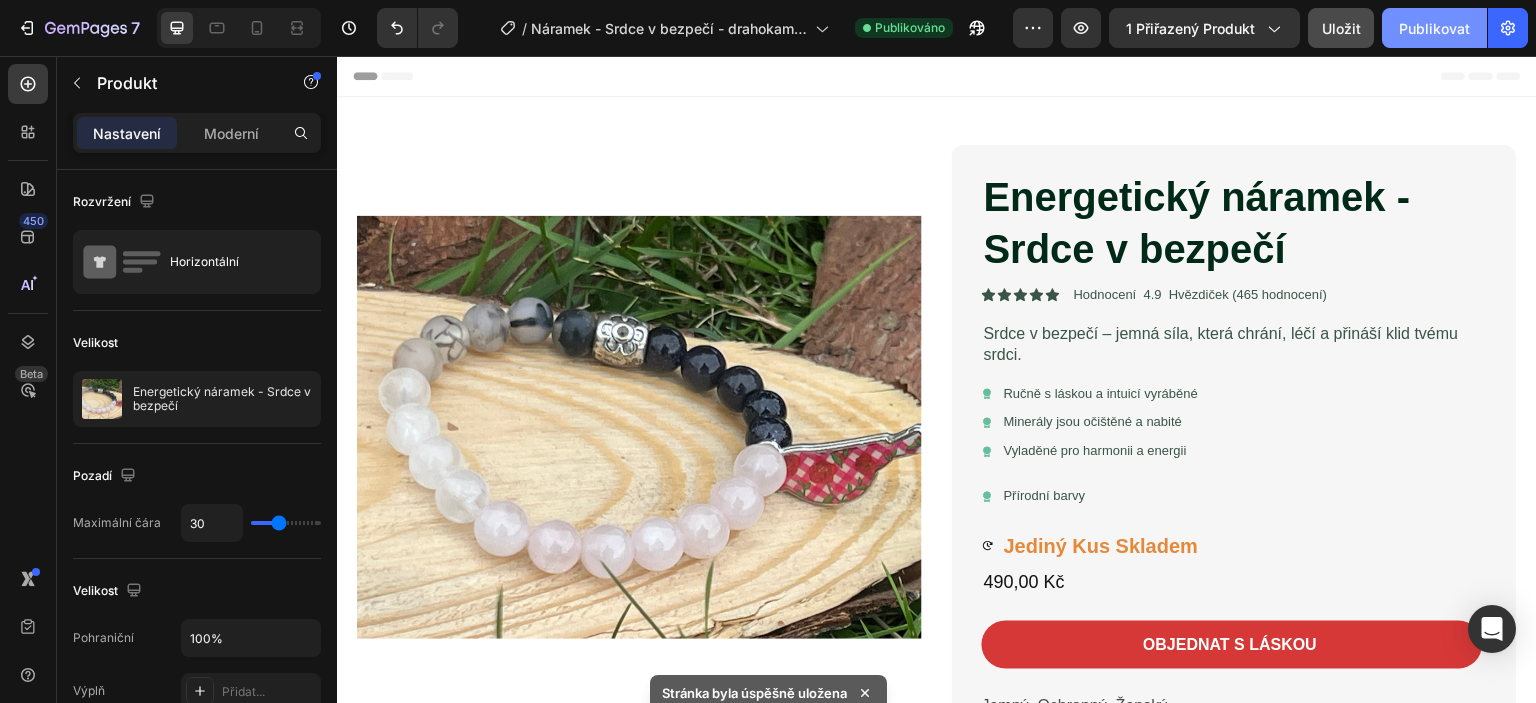 click on "Publikovat" at bounding box center [1434, 28] 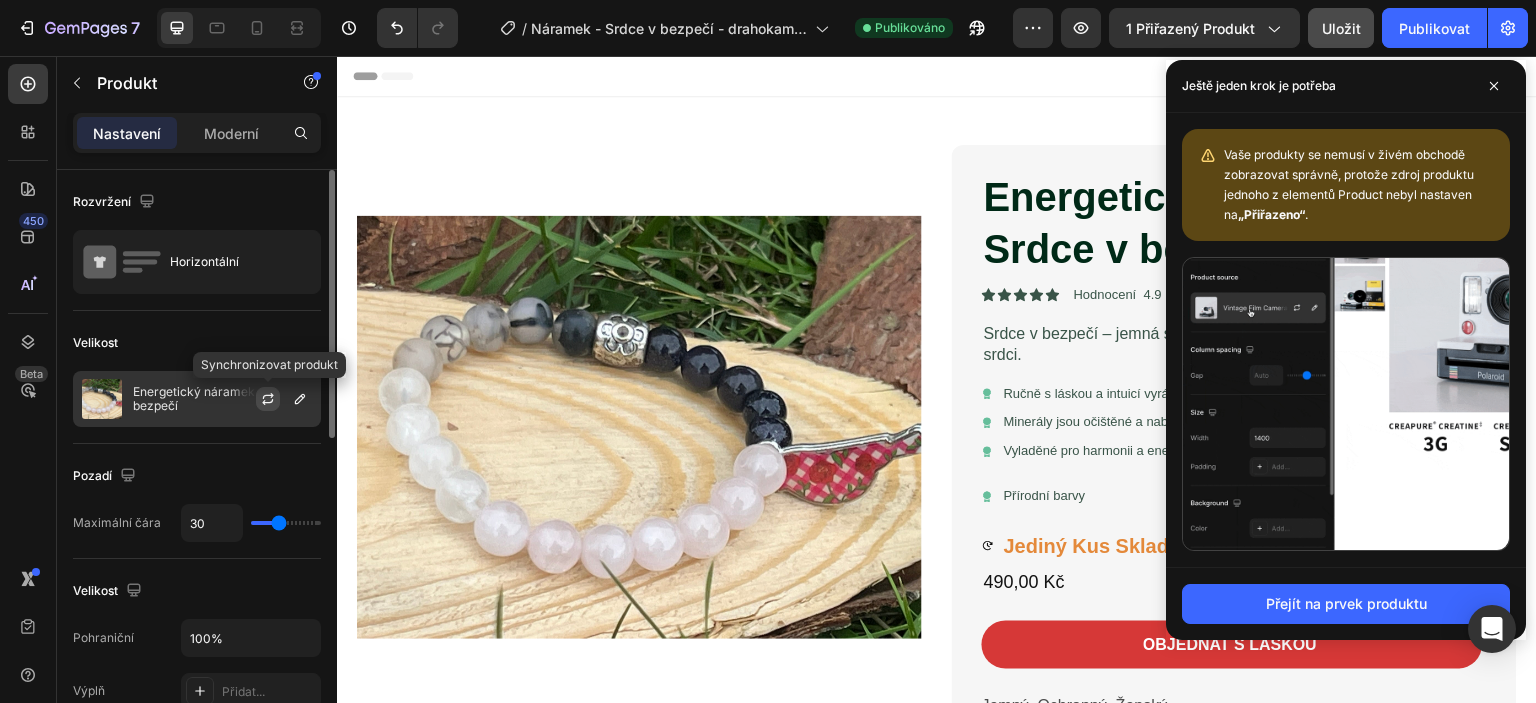 click 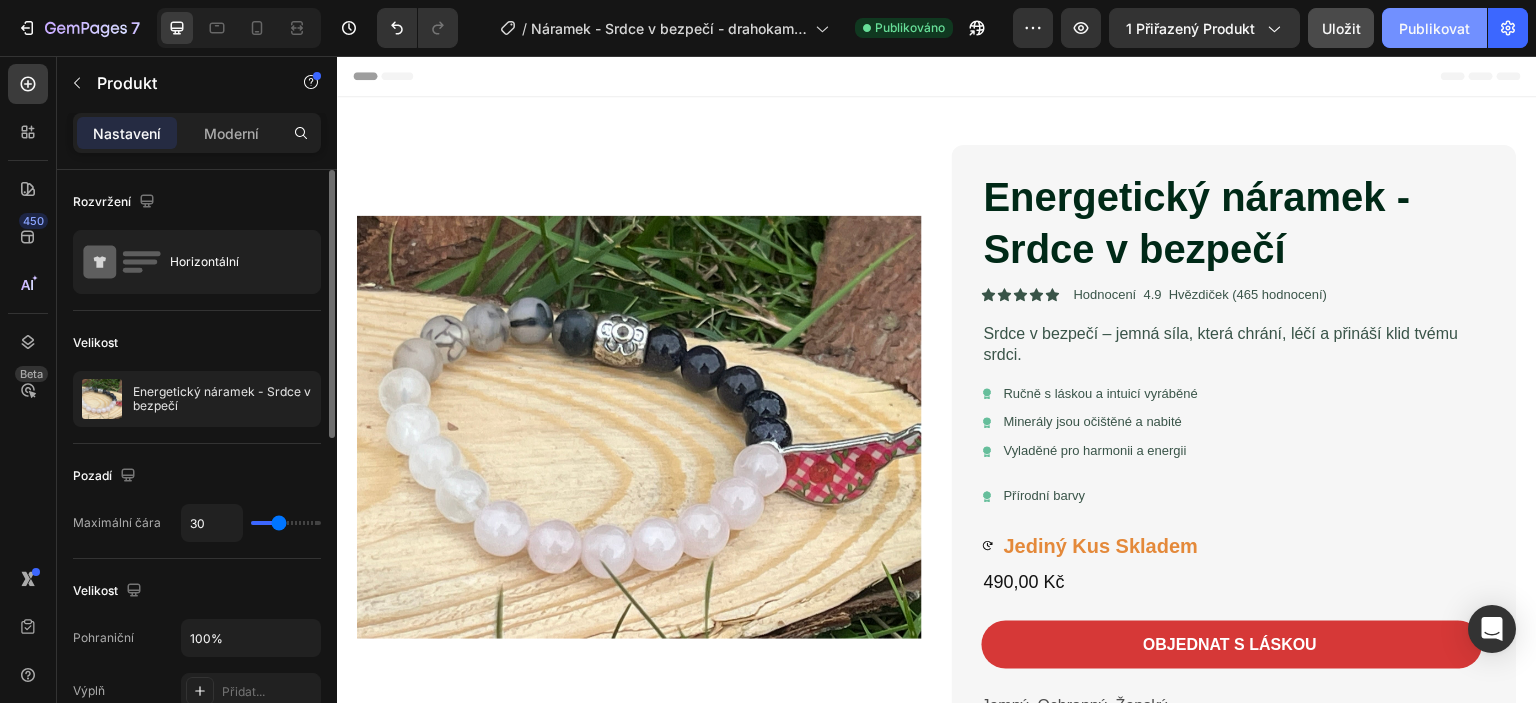 click on "Publikovat" at bounding box center (1434, 28) 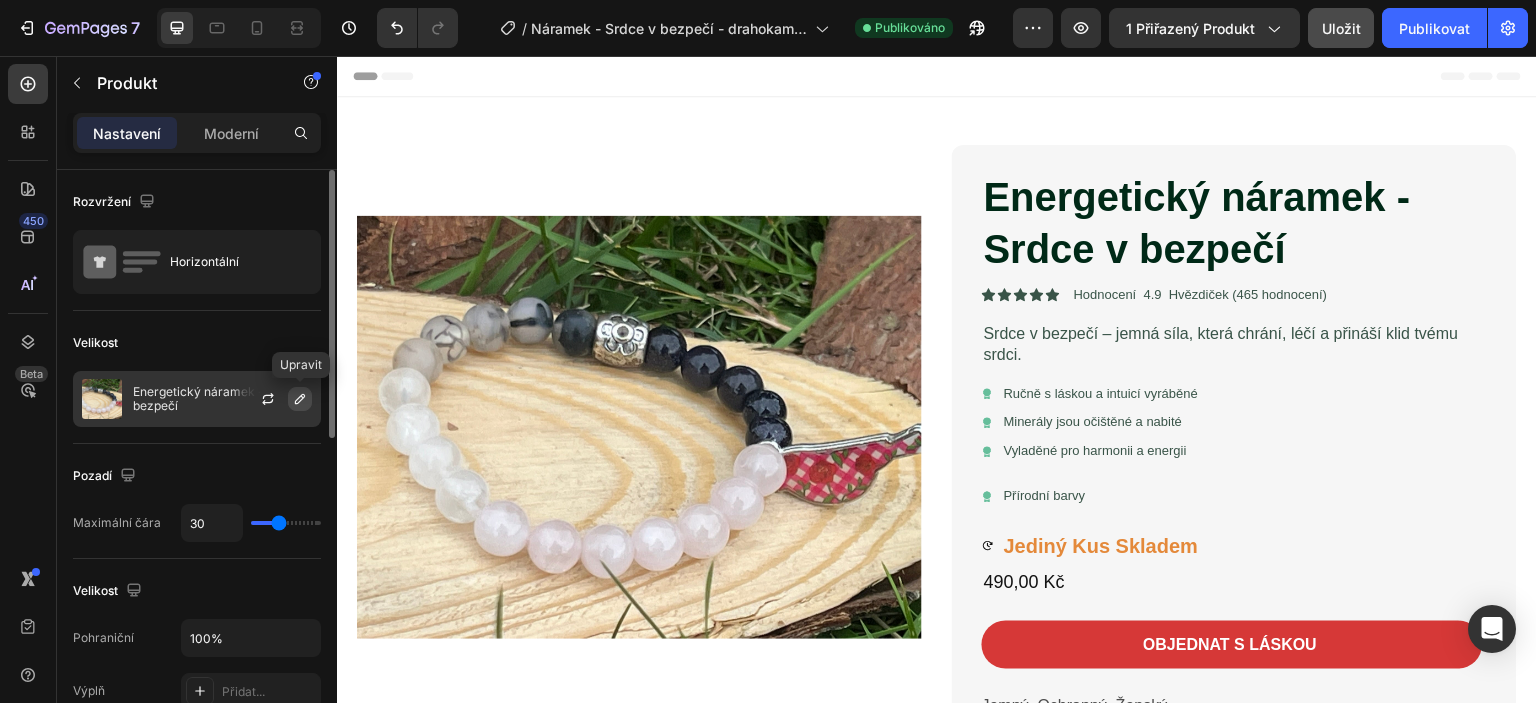 click 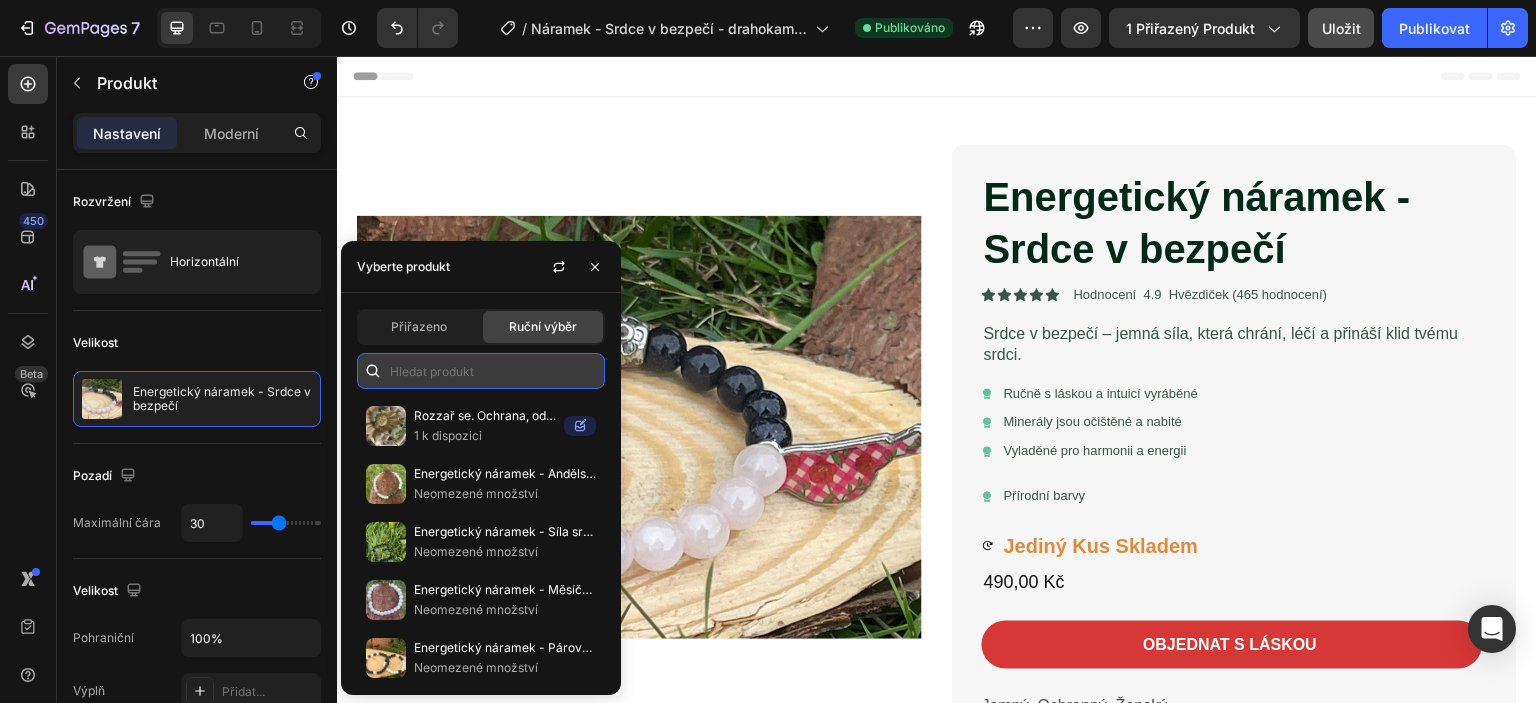 click at bounding box center [481, 371] 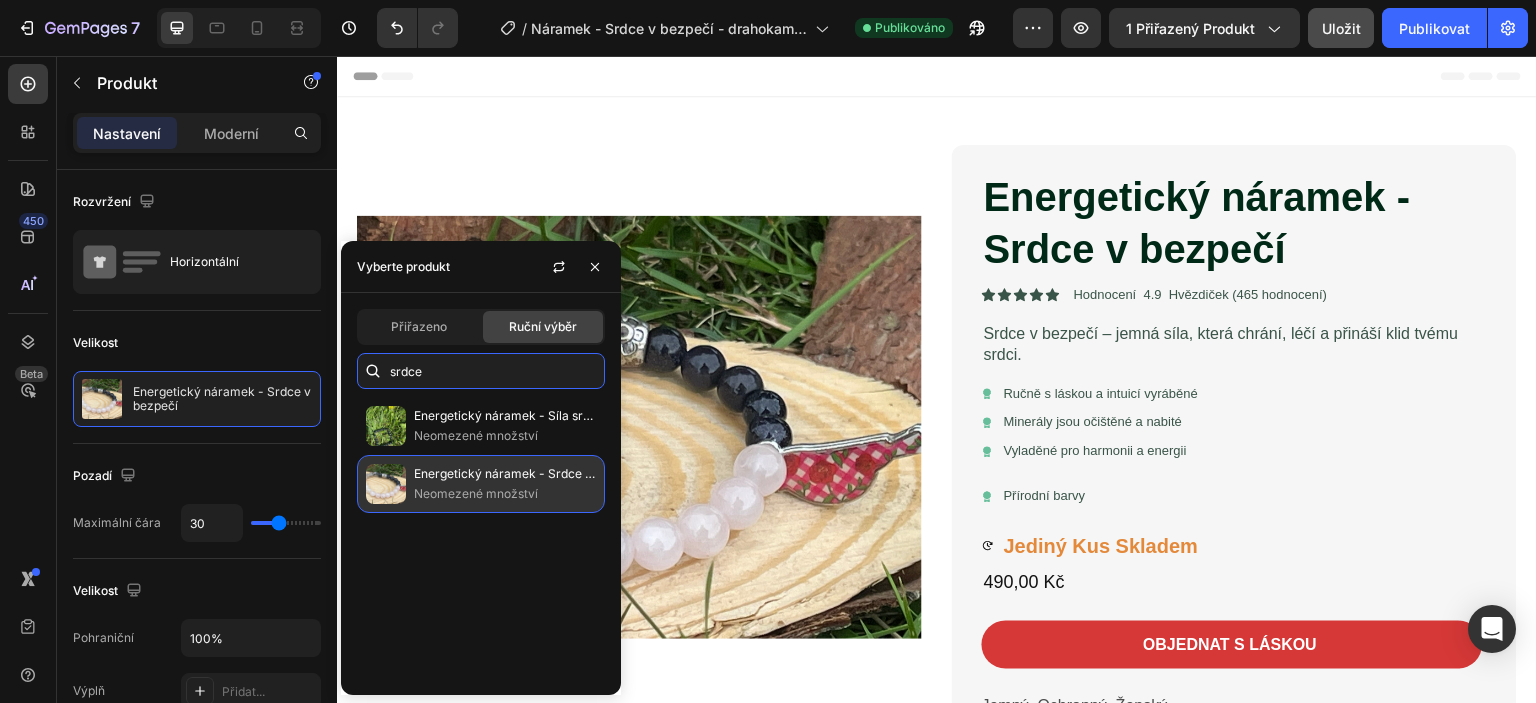 type on "srdce" 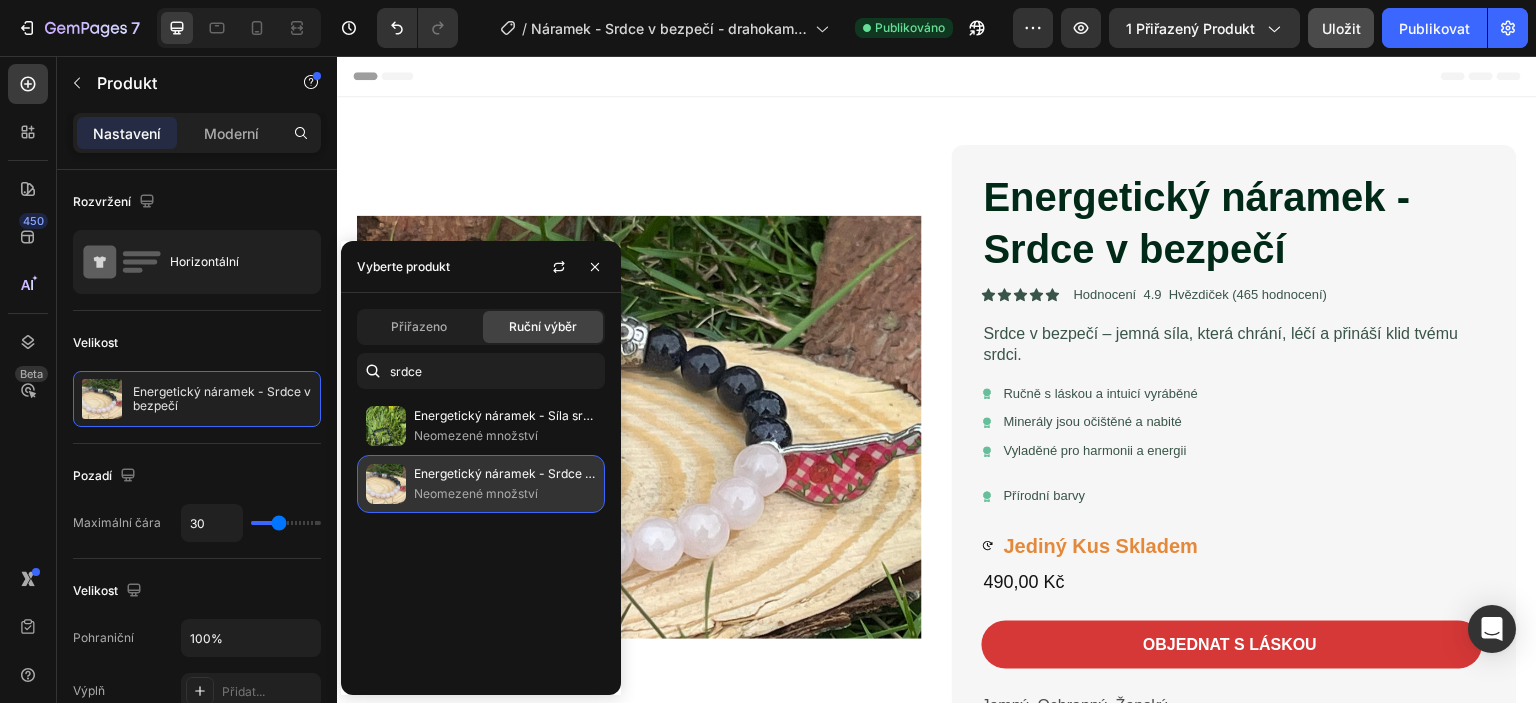 click at bounding box center [386, 484] 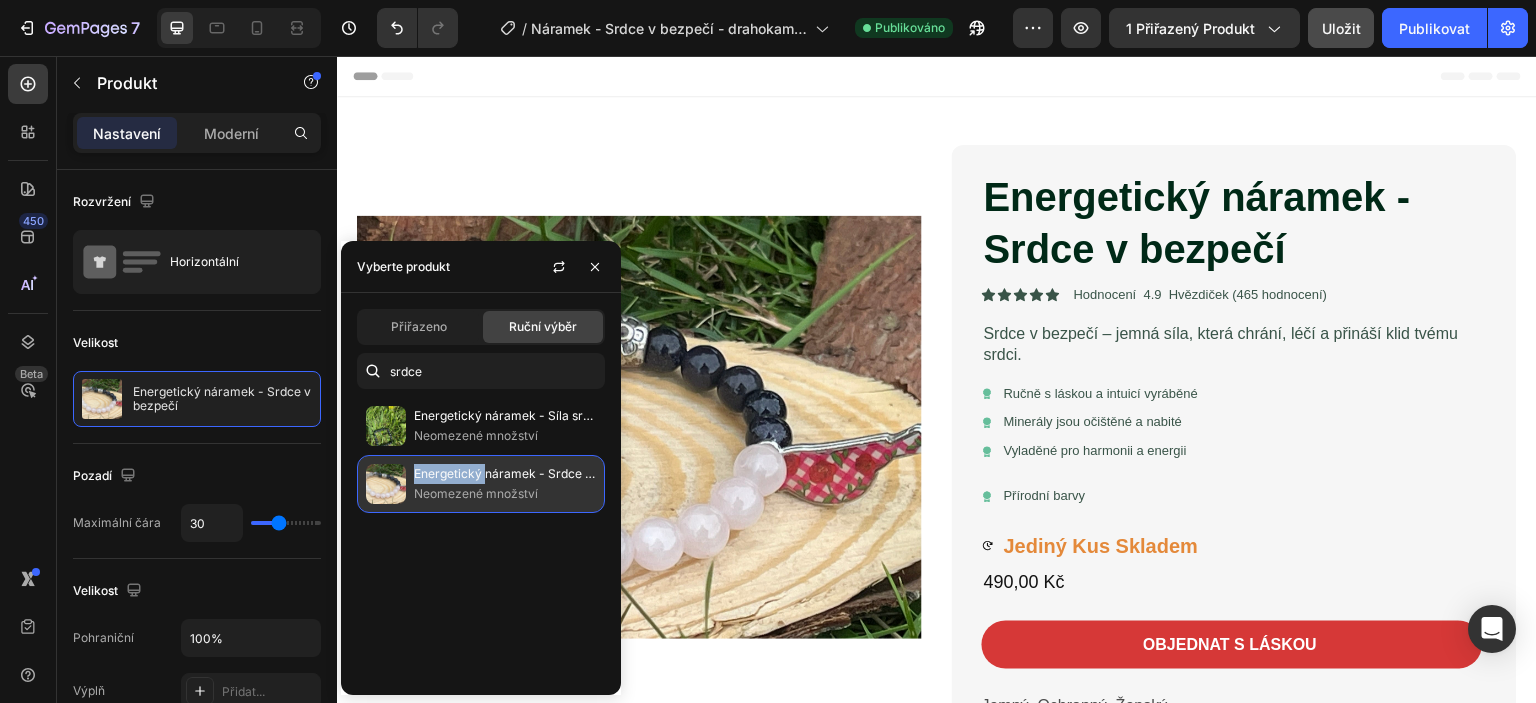 click on "Energetický náramek - Srdce v bezpečí" at bounding box center [527, 473] 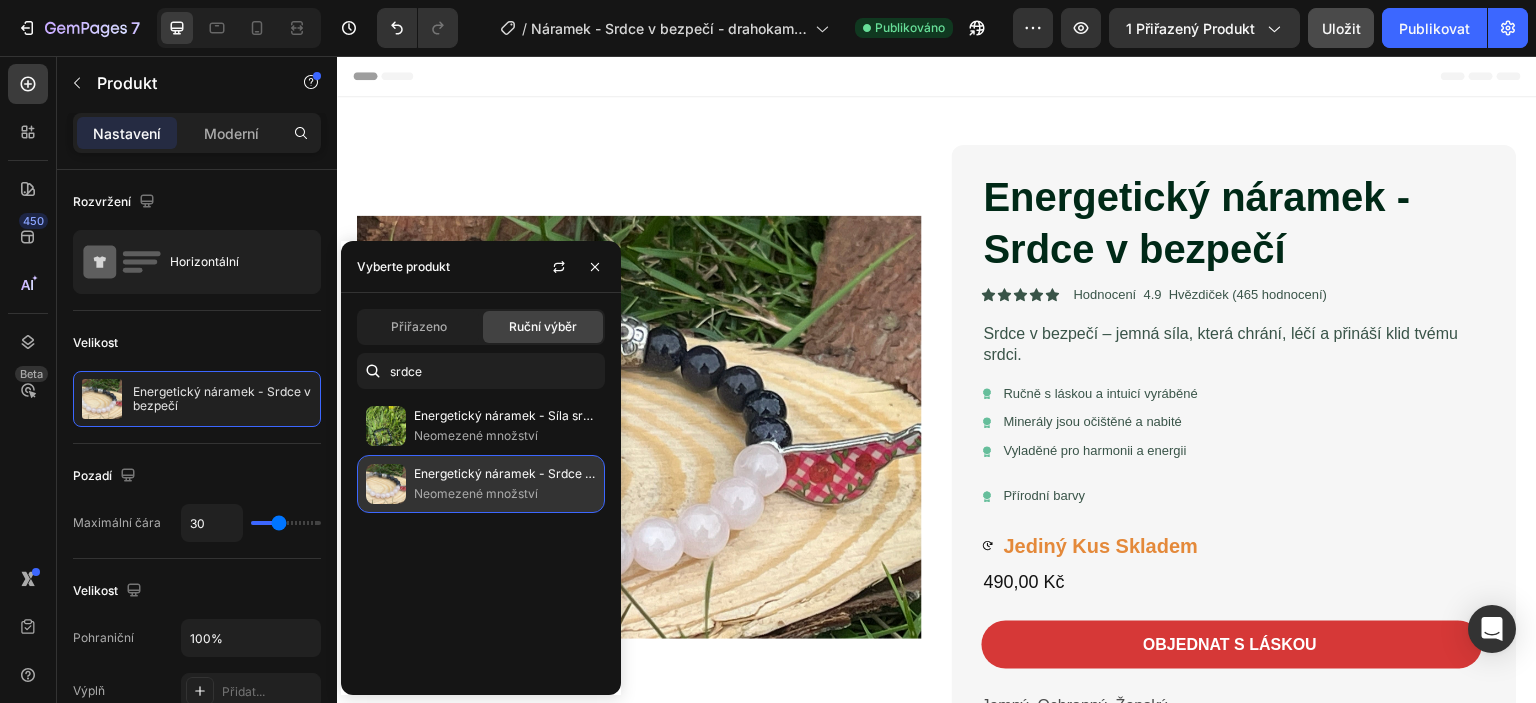 click on "Energetický náramek - Srdce v bezpečí Neomezené množství" 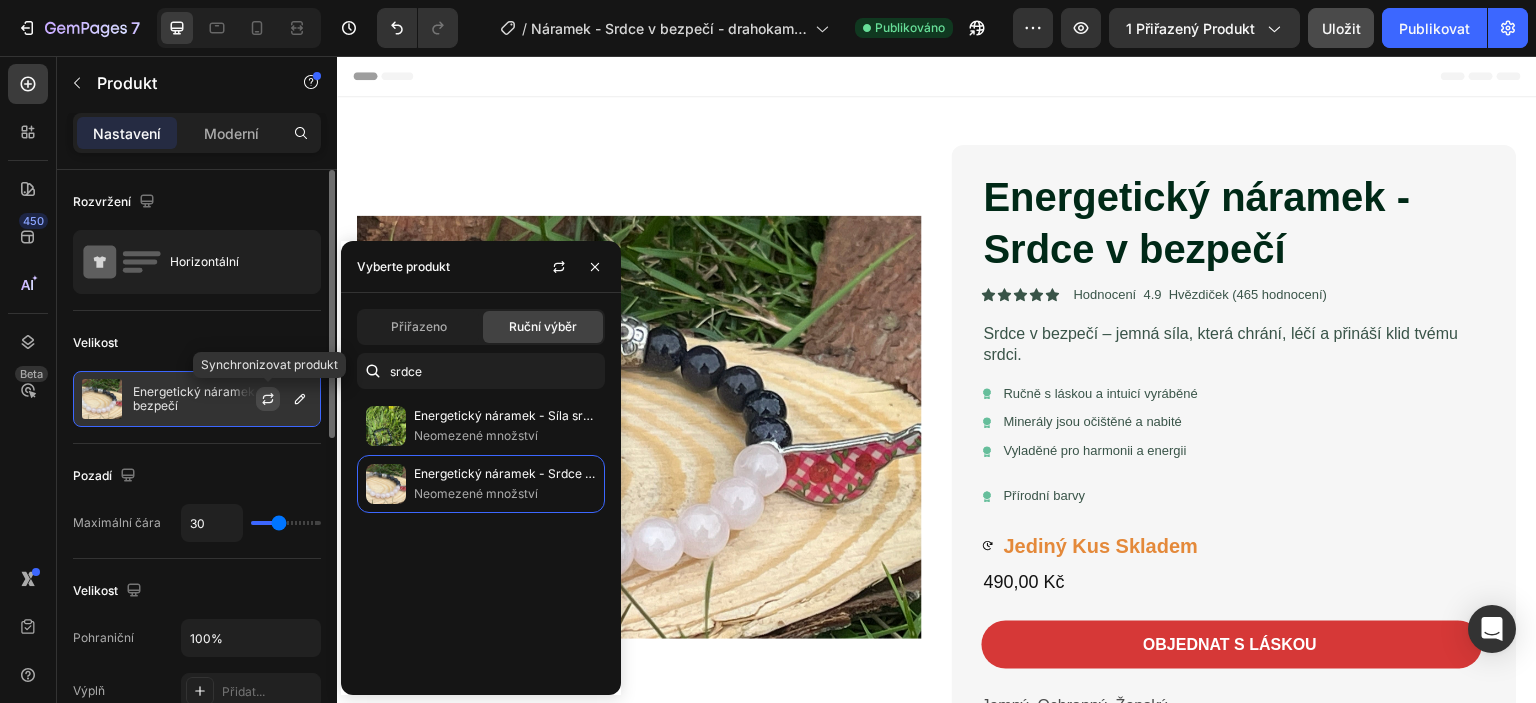 click 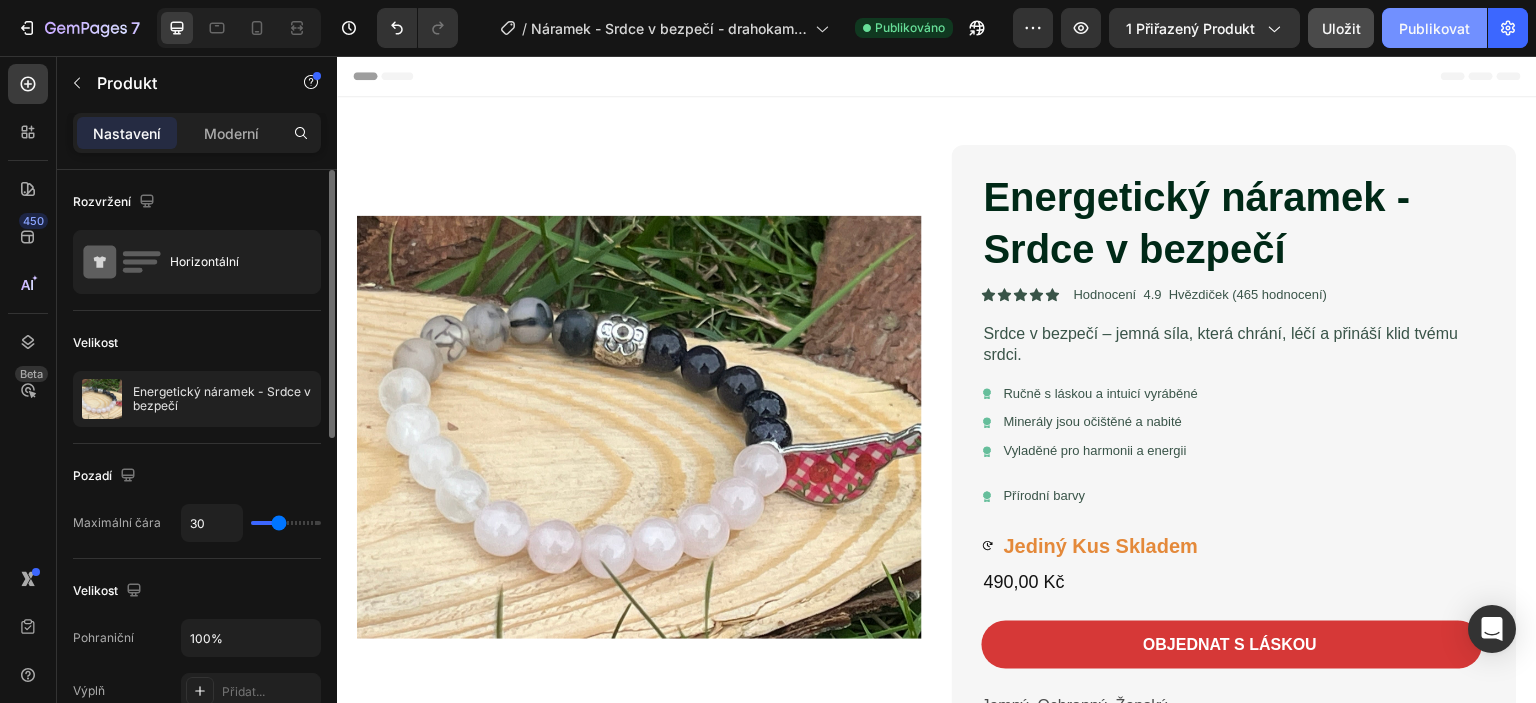 click on "Publikovat" at bounding box center [1434, 28] 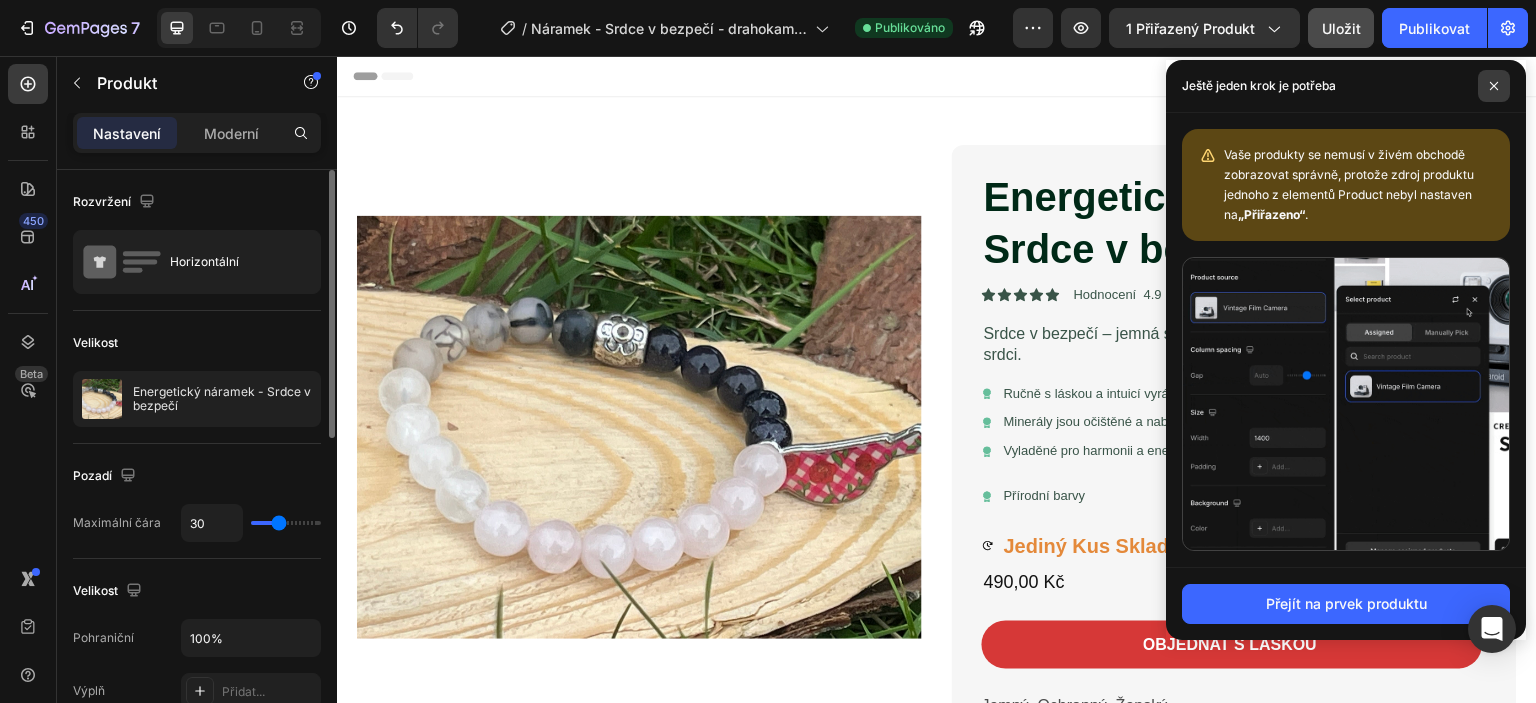 click at bounding box center (1494, 86) 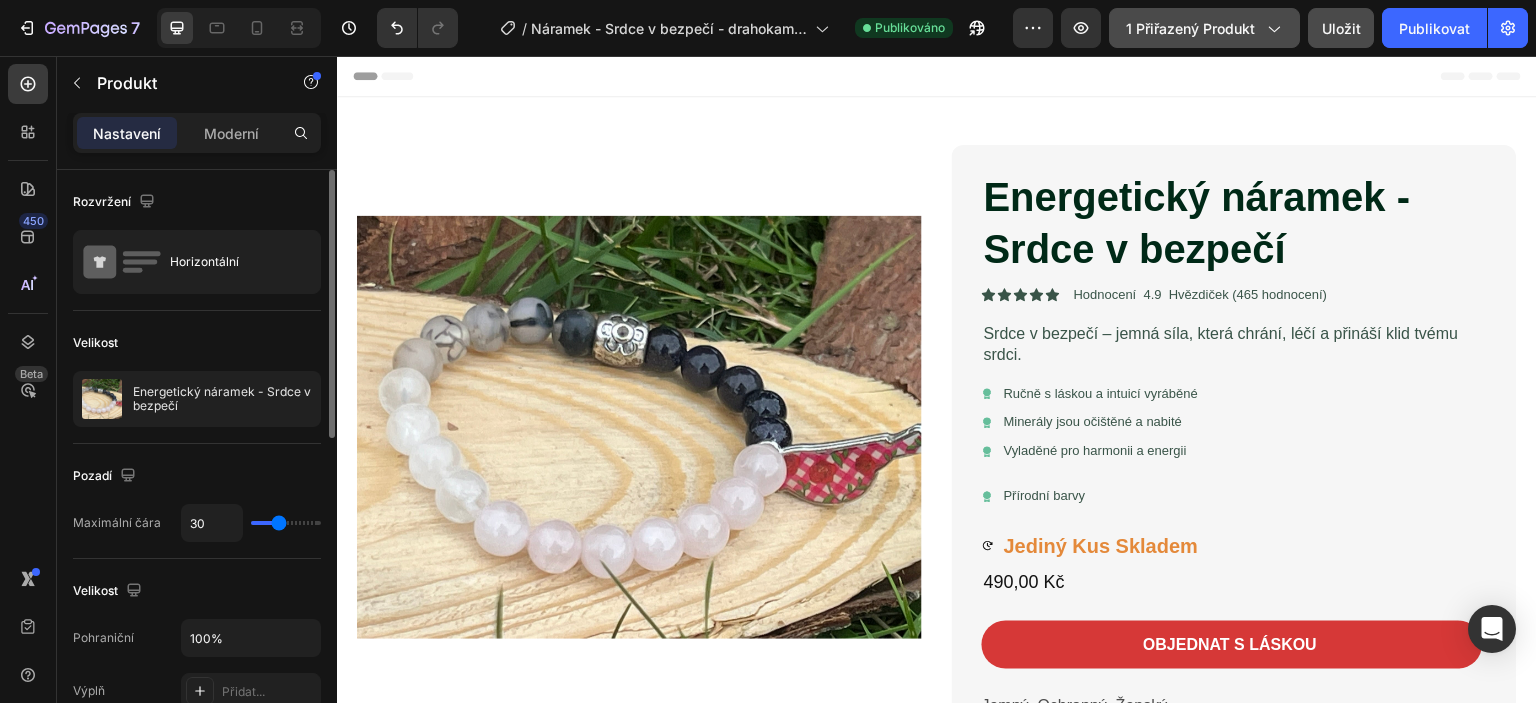 click 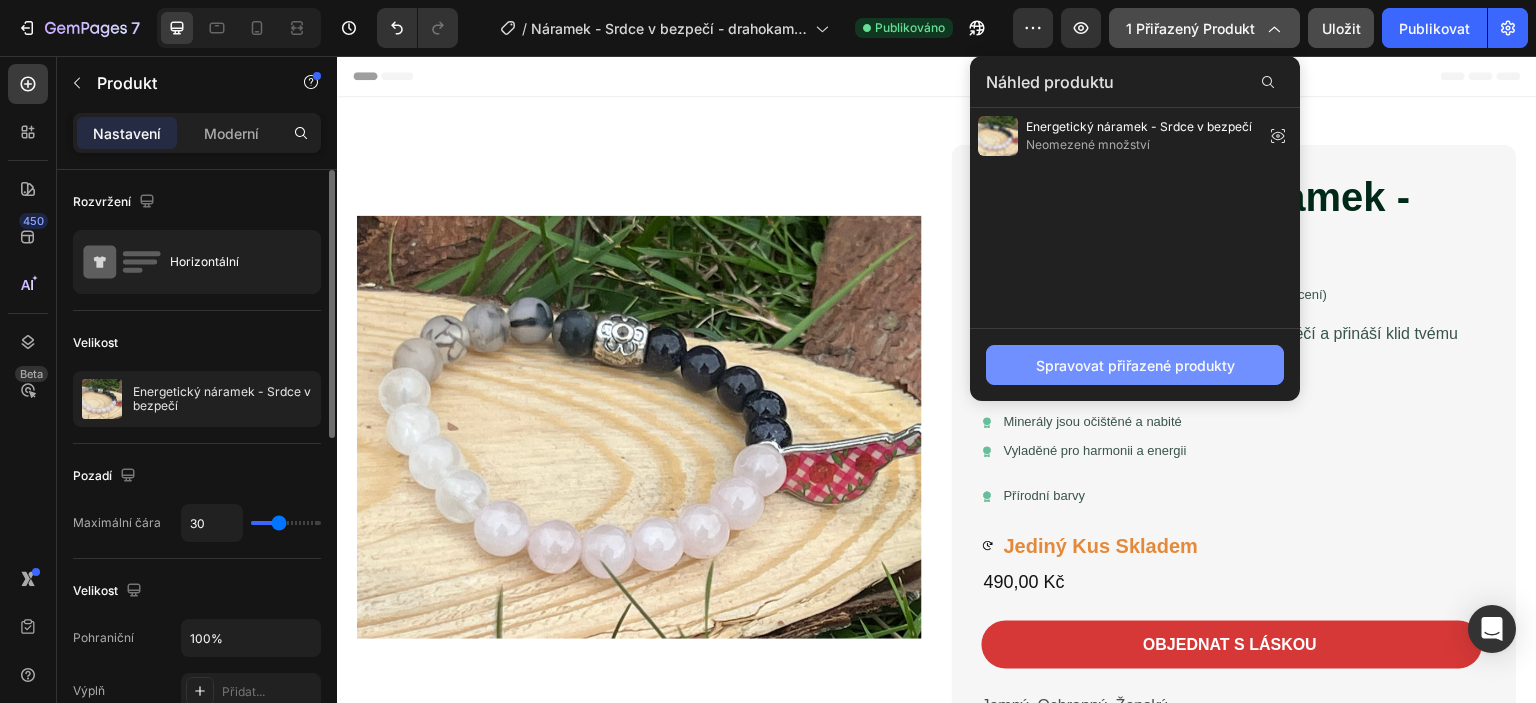 click on "Spravovat přiřazené produkty" at bounding box center [1135, 365] 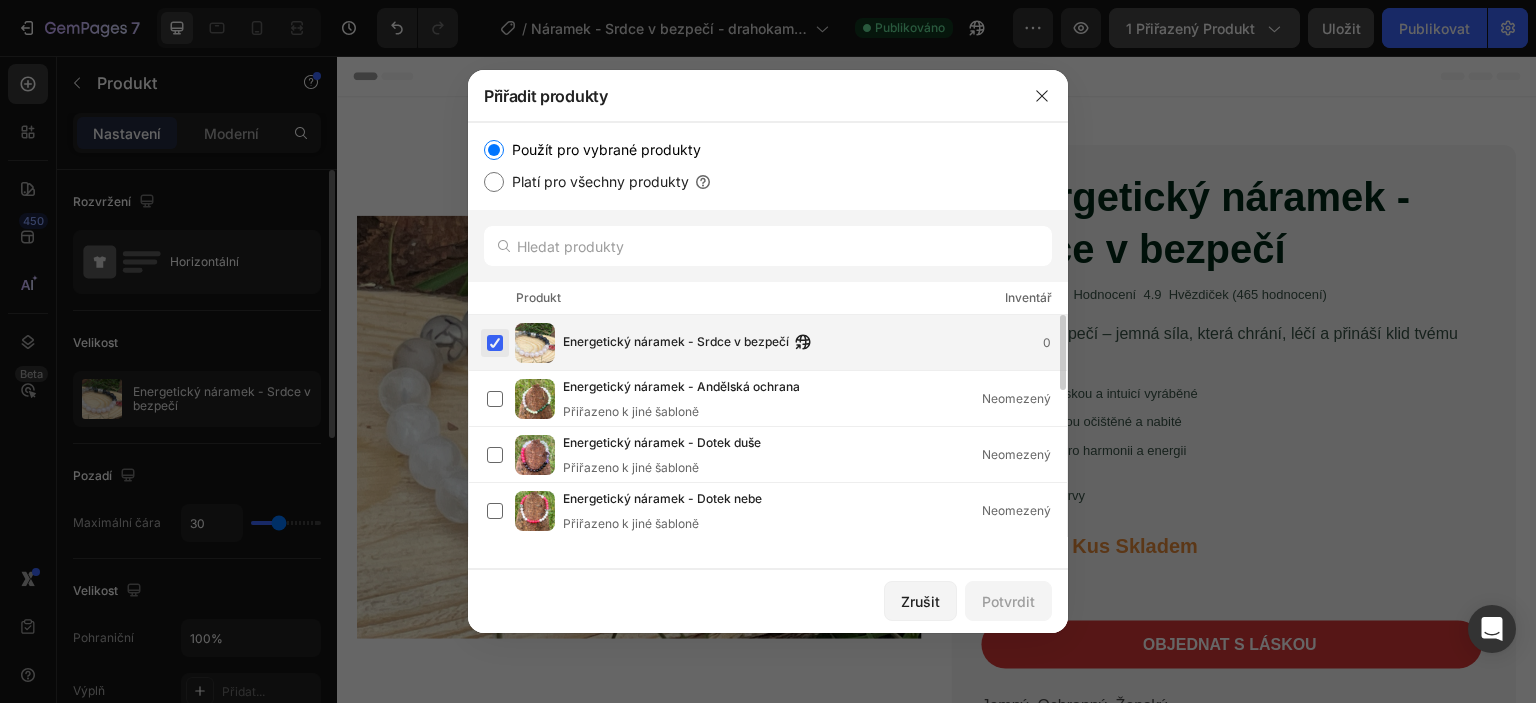 click at bounding box center [495, 343] 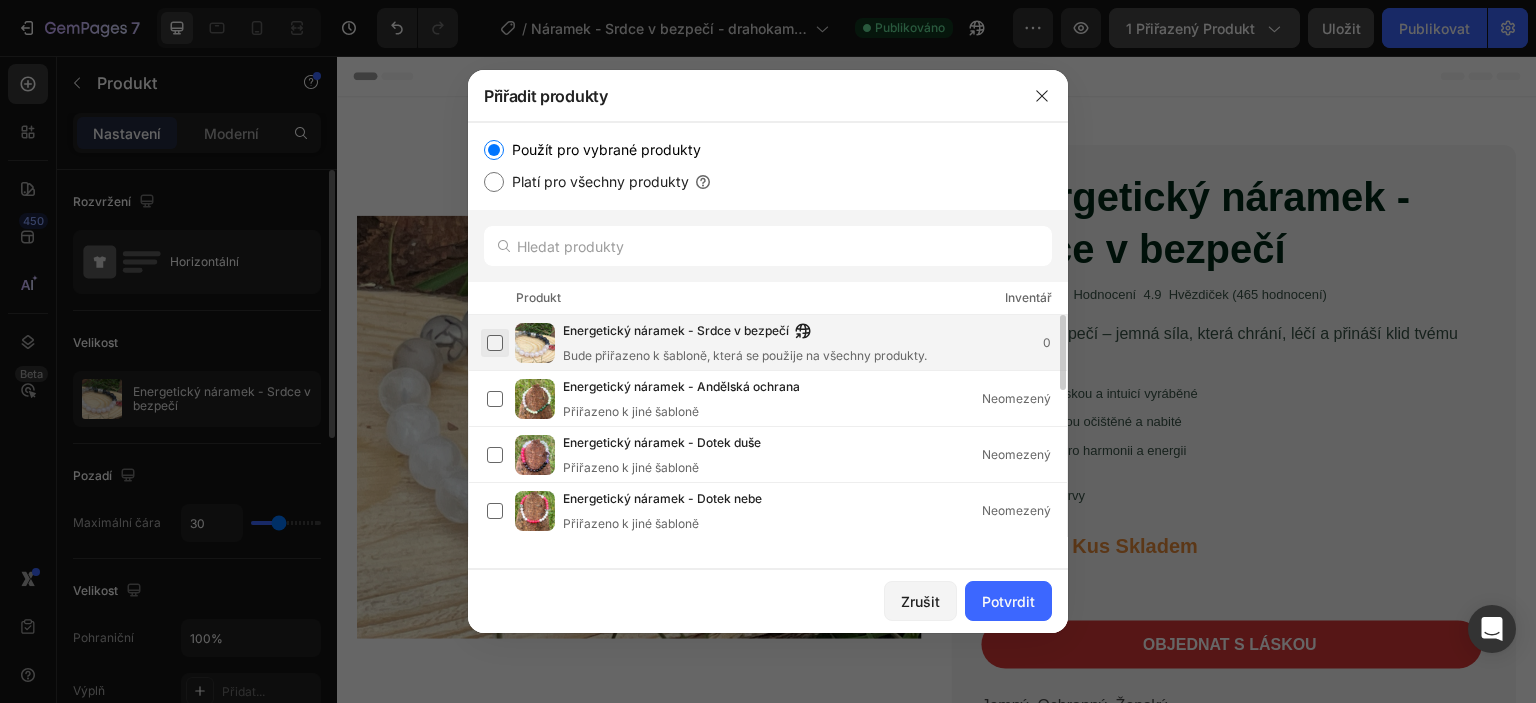 click at bounding box center (495, 343) 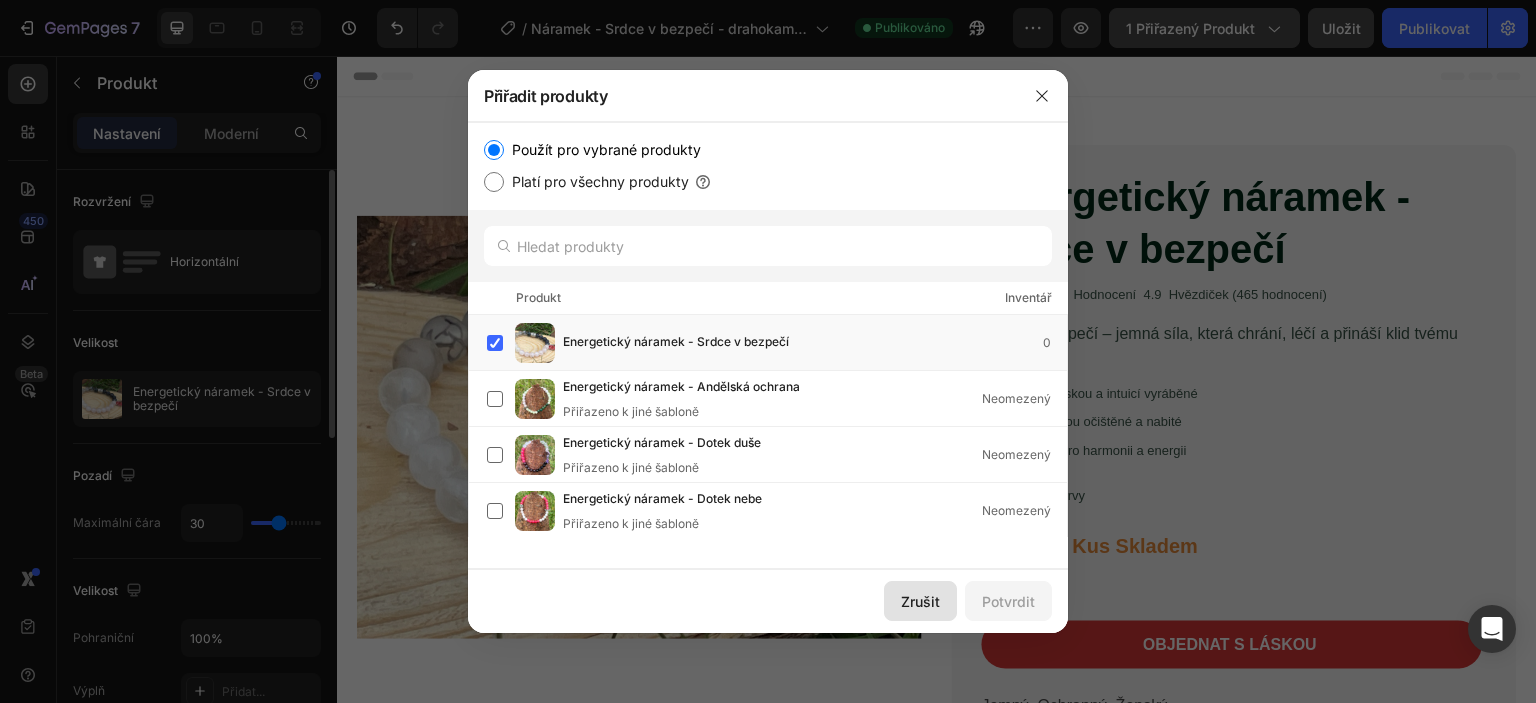 click on "Zrušit" at bounding box center (920, 601) 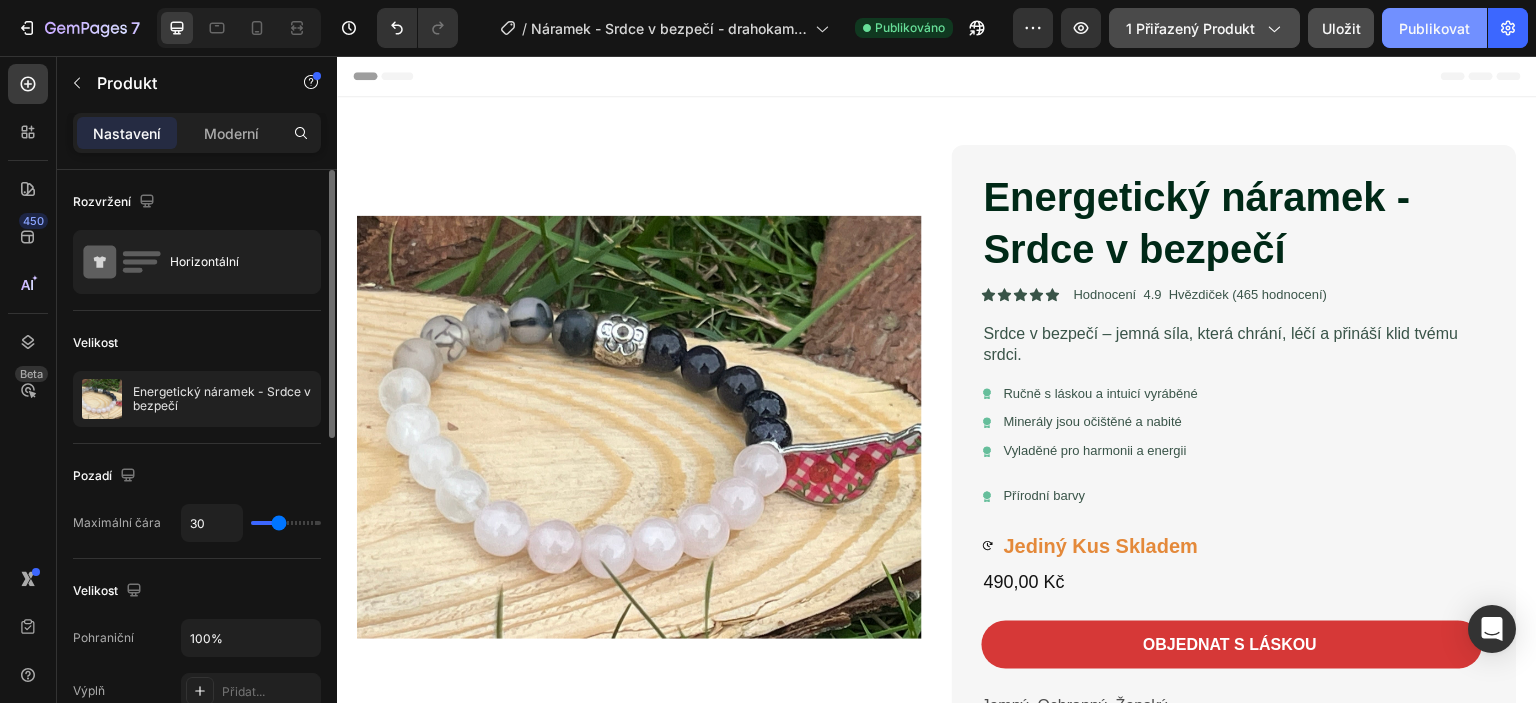 click on "Publikovat" at bounding box center (1434, 28) 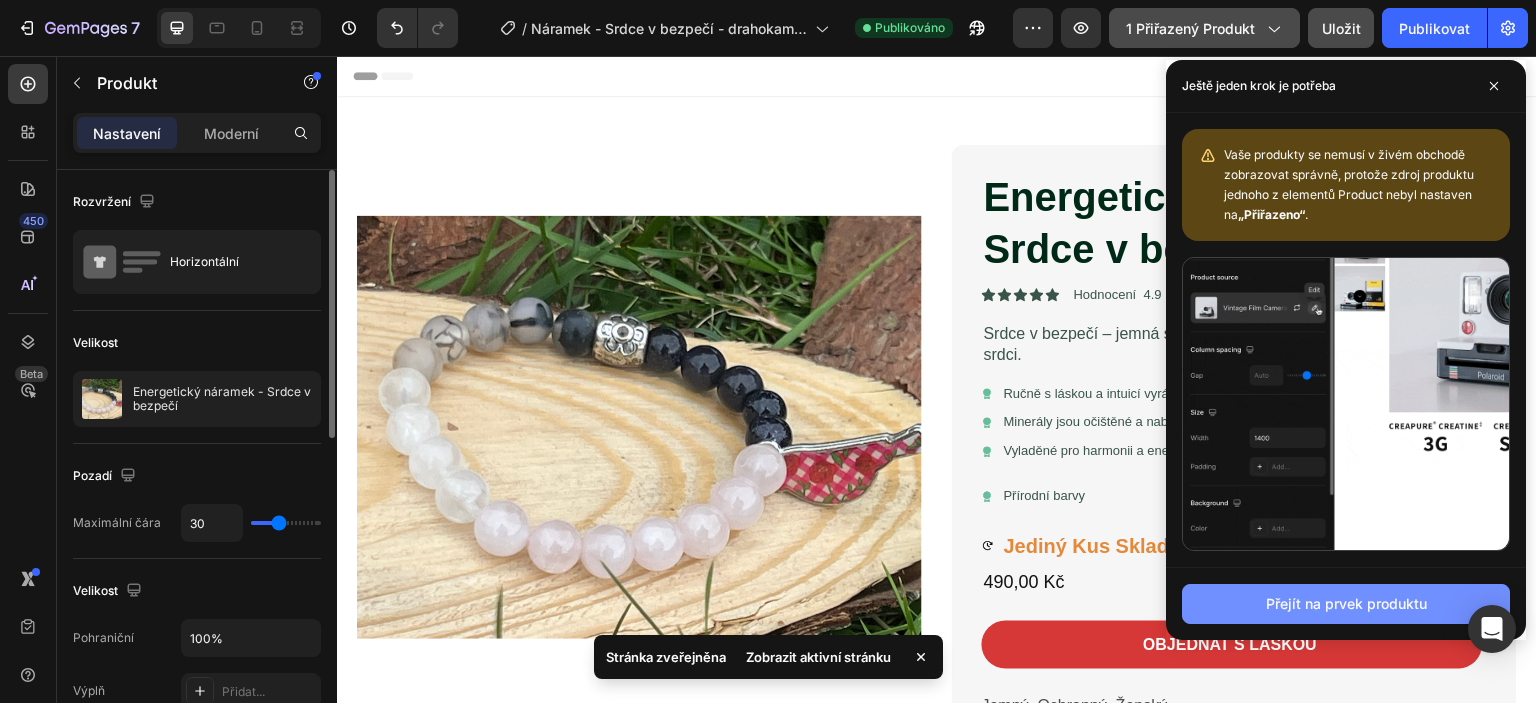 click on "Přejít na prvek produktu" at bounding box center [1346, 603] 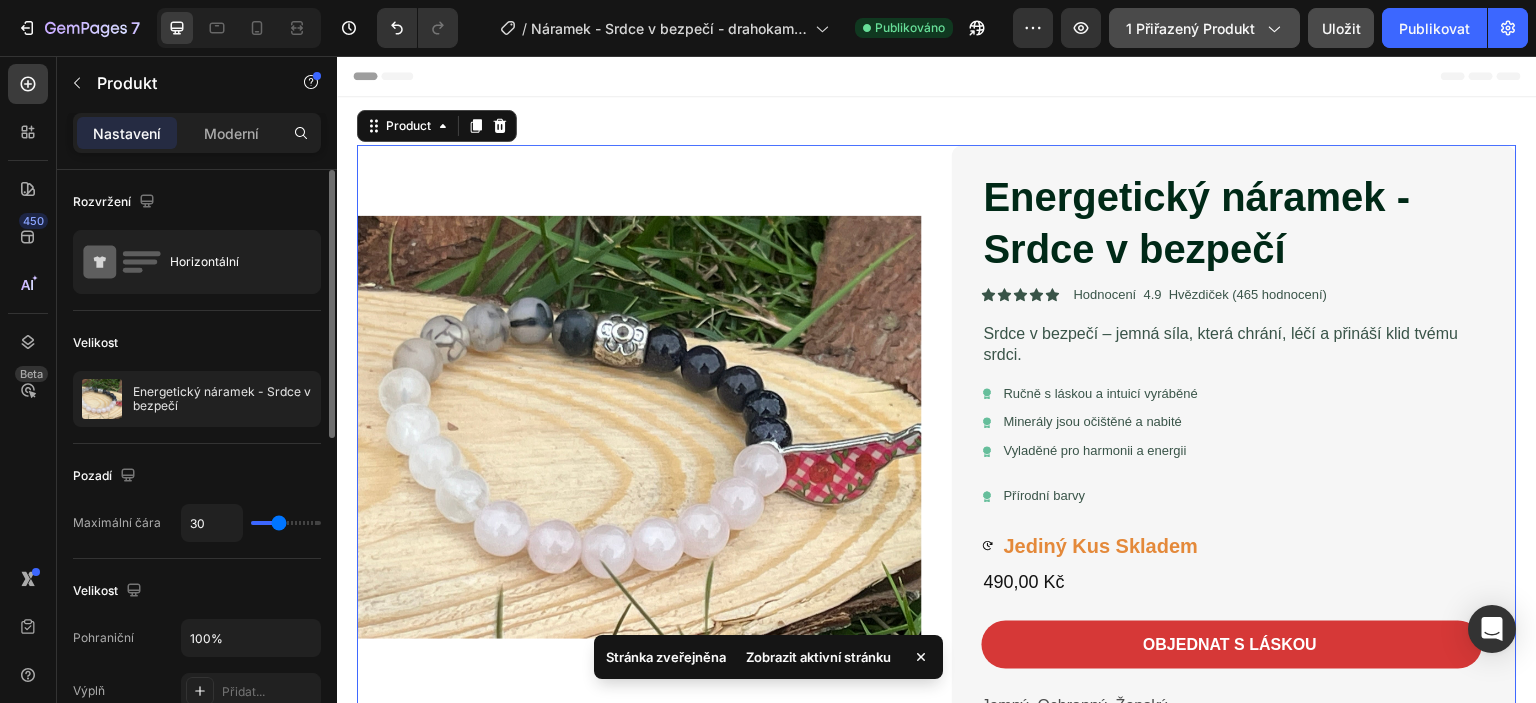 scroll, scrollTop: 19, scrollLeft: 0, axis: vertical 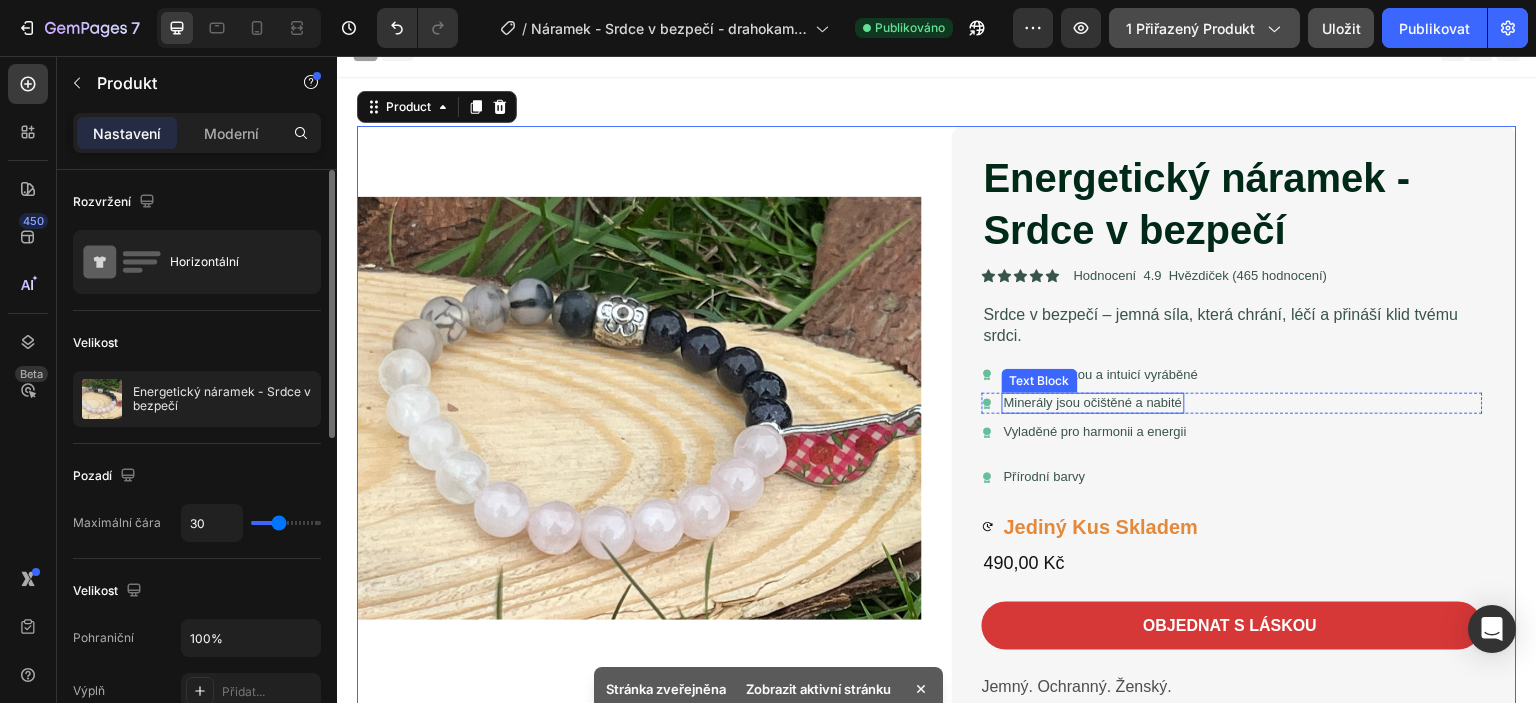click on "Energetický náramek - Srdce v bezpečí Product Title
Icon
Icon
Icon
Icon
Icon Icon List Hodnocení  4.9  Hvězdiček (465 hodnocení) Text Block Row Srdce v bezpečí – jemná síla, která chrání, léčí a přináší klid tvému srdci. Text Block
Icon Ručně s láskou a intuicí vyráběné Text Block Row
Icon Minerály jsou očištěné a nabité Text Block Row
Icon Vyladěné pro harmonii a energii Text Block Row
Icon Přírodní barvy Text Block Row
Icon Jediný Kus Skladem Text Block Row 490,00 Kč Product Price Product Price   Objednat   s   láskou Add to Cart Jemný. Ochranný. Ženský.  Jako objetí, co tě drží iv bouři.  Jako hlas, který ti připomene, že není sama.
Křišťál  – zesiluje světlo
Čistá mysl, duše i tělo
Zesiluje účinky všech ostatních kamenů" at bounding box center (1232, 650) 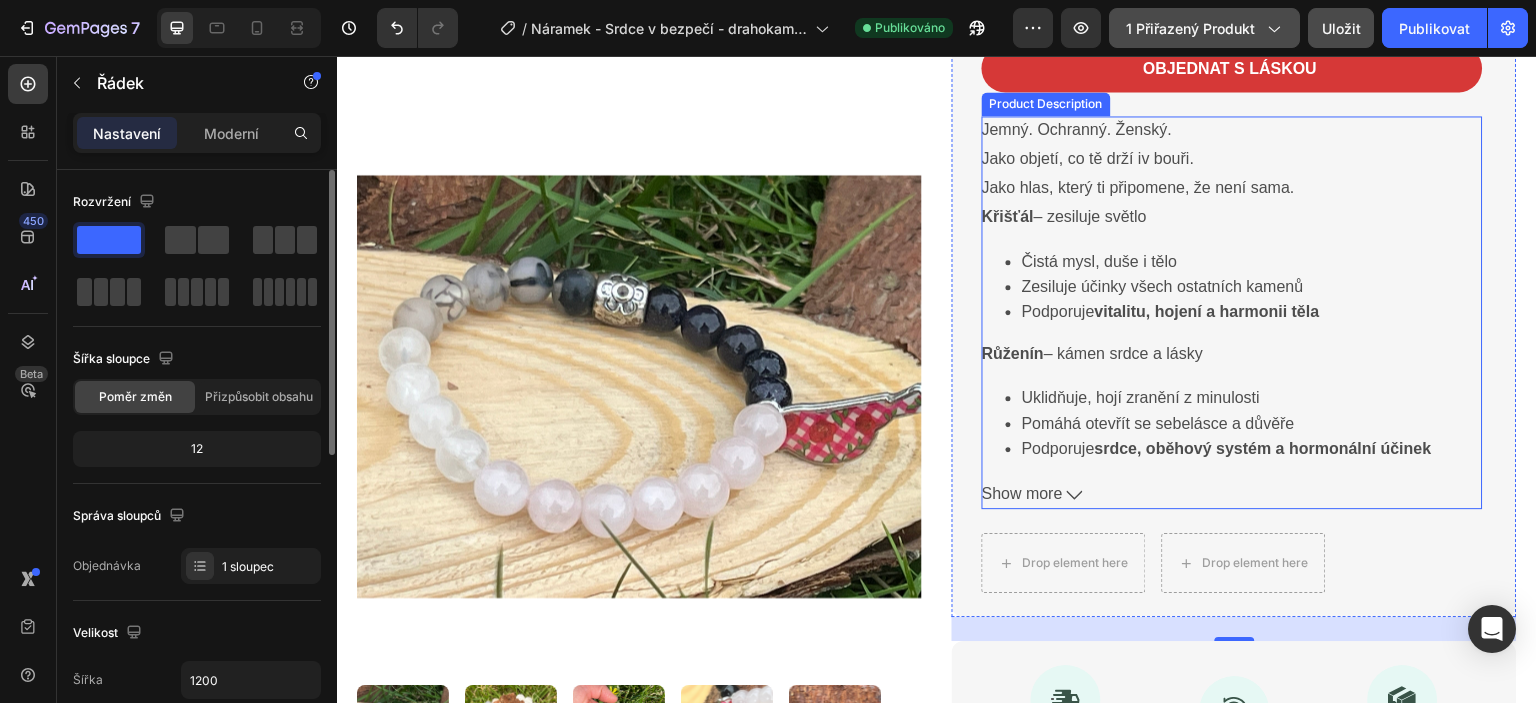 scroll, scrollTop: 719, scrollLeft: 0, axis: vertical 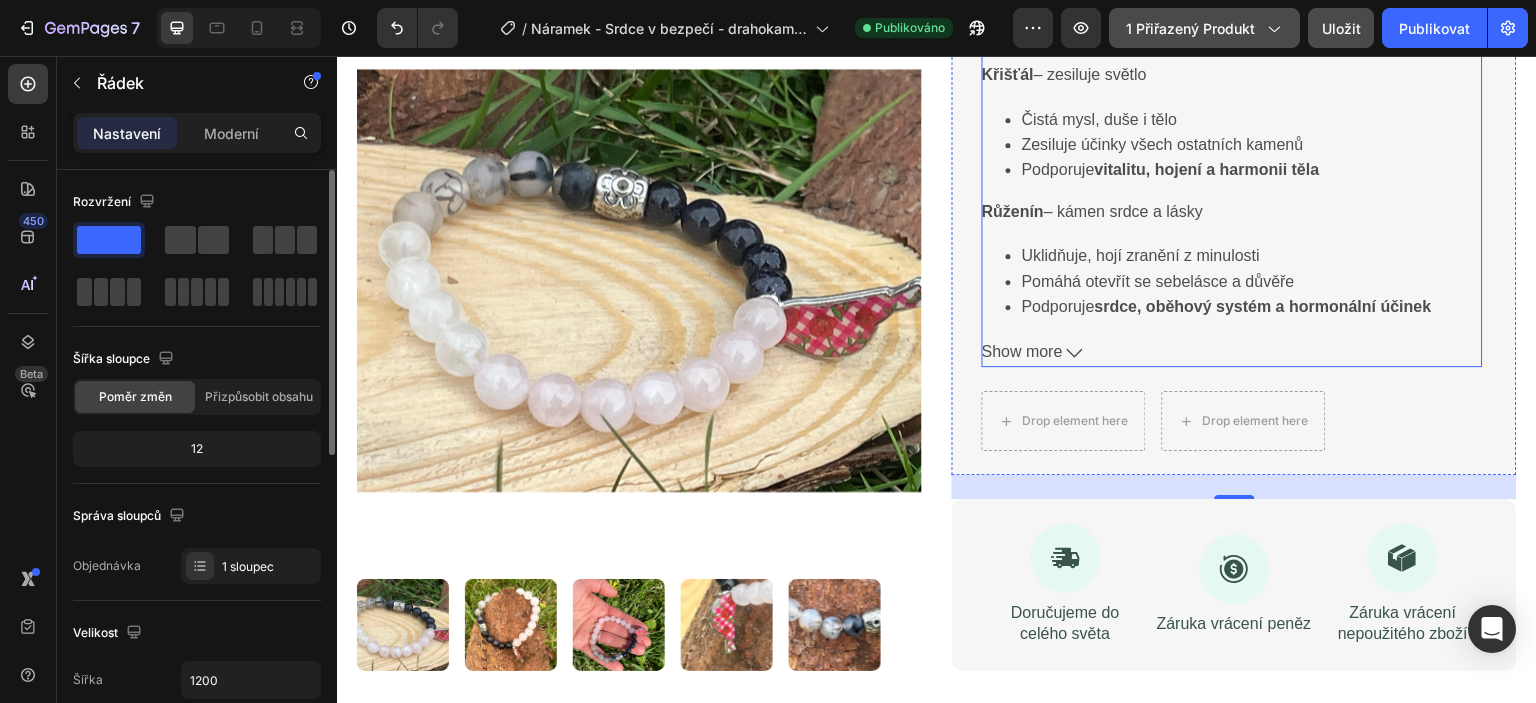 click 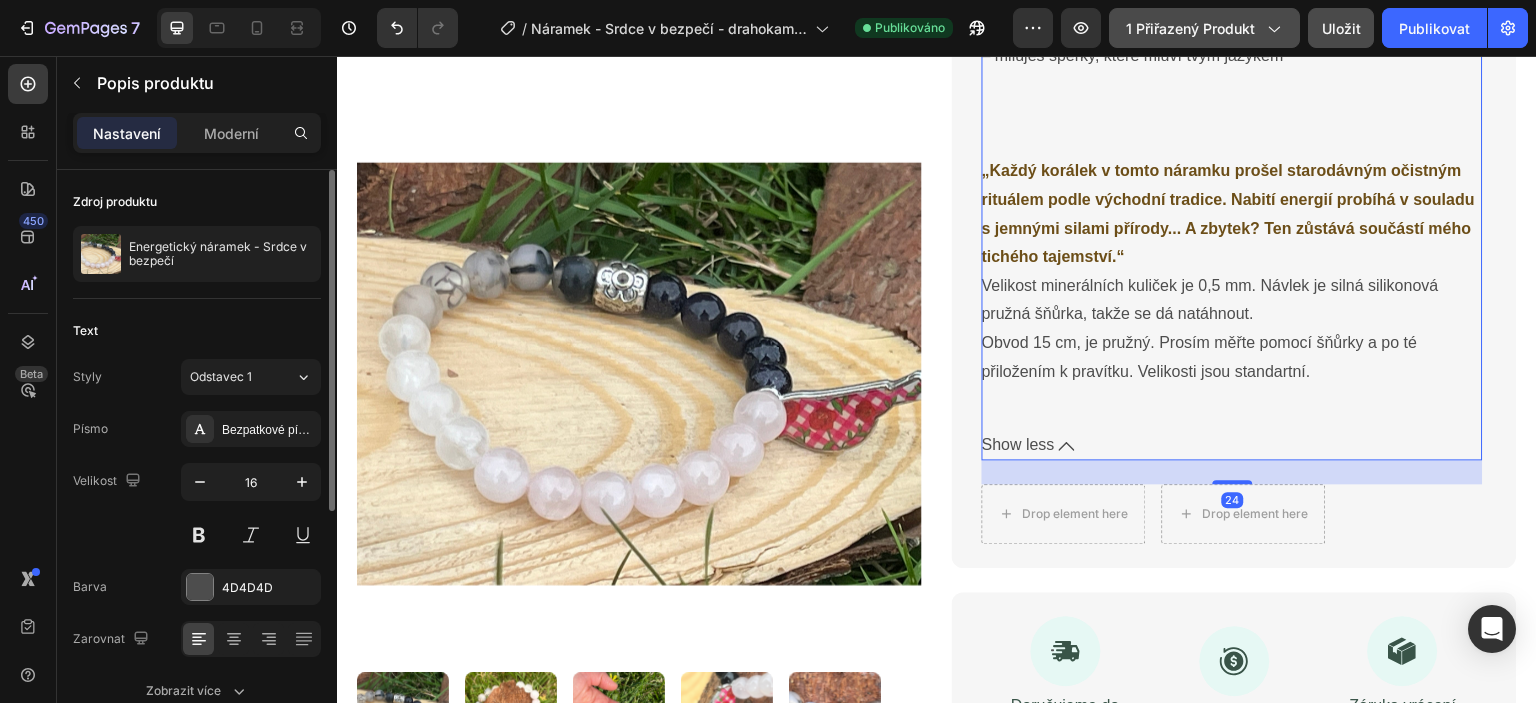 scroll, scrollTop: 1619, scrollLeft: 0, axis: vertical 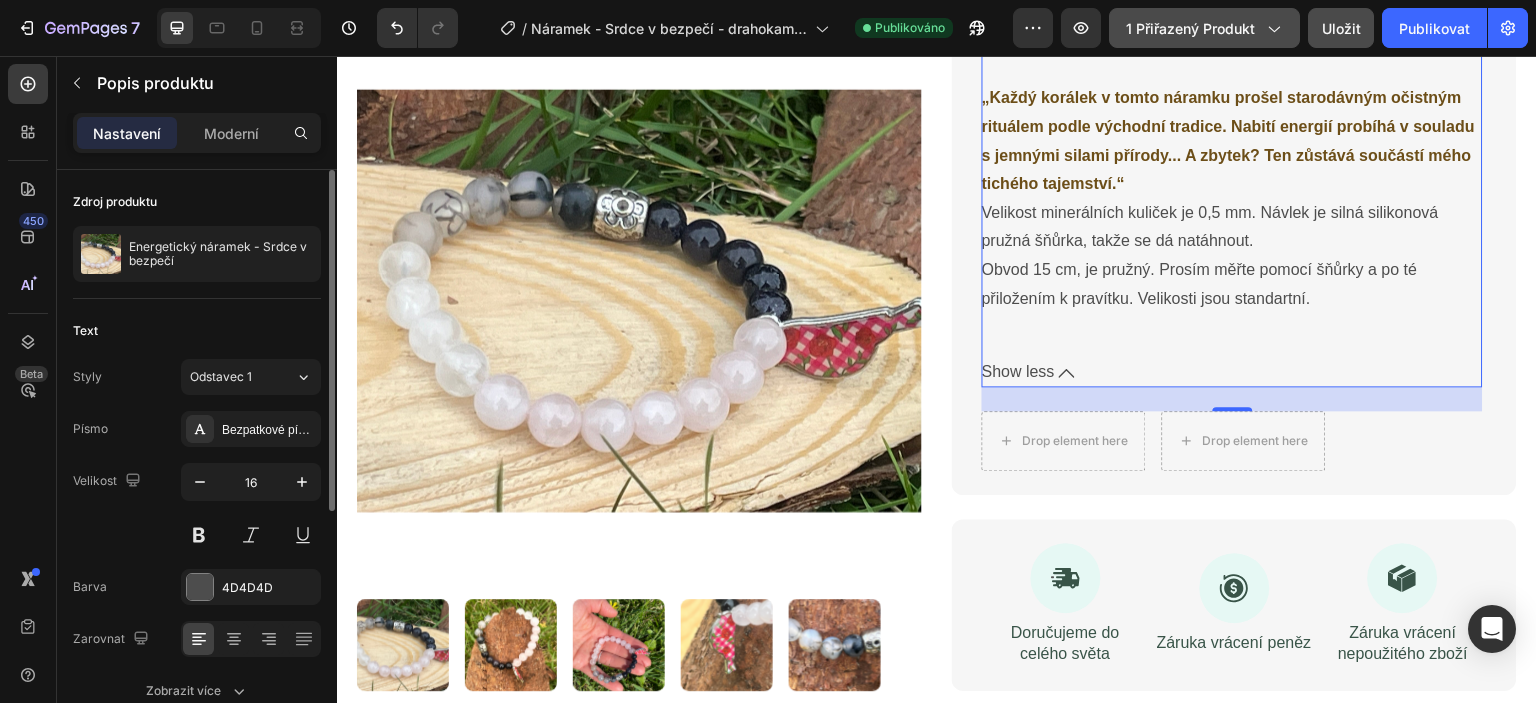 click on "– třemi energetickými pilíři pro ruku, ochranu a lásku. Tento náramek je jemný, ale silný, jako
Křišťál  – zesiluje světlo
Čistá mysl, duše i tělo
Zesiluje účinky všech ostatních kamenů
Podporuje  vitalitu, hojení a harmonii těla
Růženín  – kámen srdce a lásky
Uklidňuje, hojí zranění z minulosti
Pomáhá otevřít se sebelásce a důvěře
Podporuje  srdce, oběhový systém a hormonální účinek
Obsidián  – štít duše
Chrání před negativními vlivy (i vlastními myšlenkami)
Uzemňuje a odhaluje pravdu
Pomáhá těla při  detoxikaci, napětí a emočních blocích
Šedý achát  – klid v duši
Pomáhá překonat úzkosti a emocionální výkyvy
Stabilizuje energii a přináší vnitřní mír
Na těle podporuje  kůži, trávení a imunitní systém
Ptáček  – symbol lehkosti a svobody  Kvítko  – něha, ženskost, krása v maličkostech" at bounding box center [1232, -292] 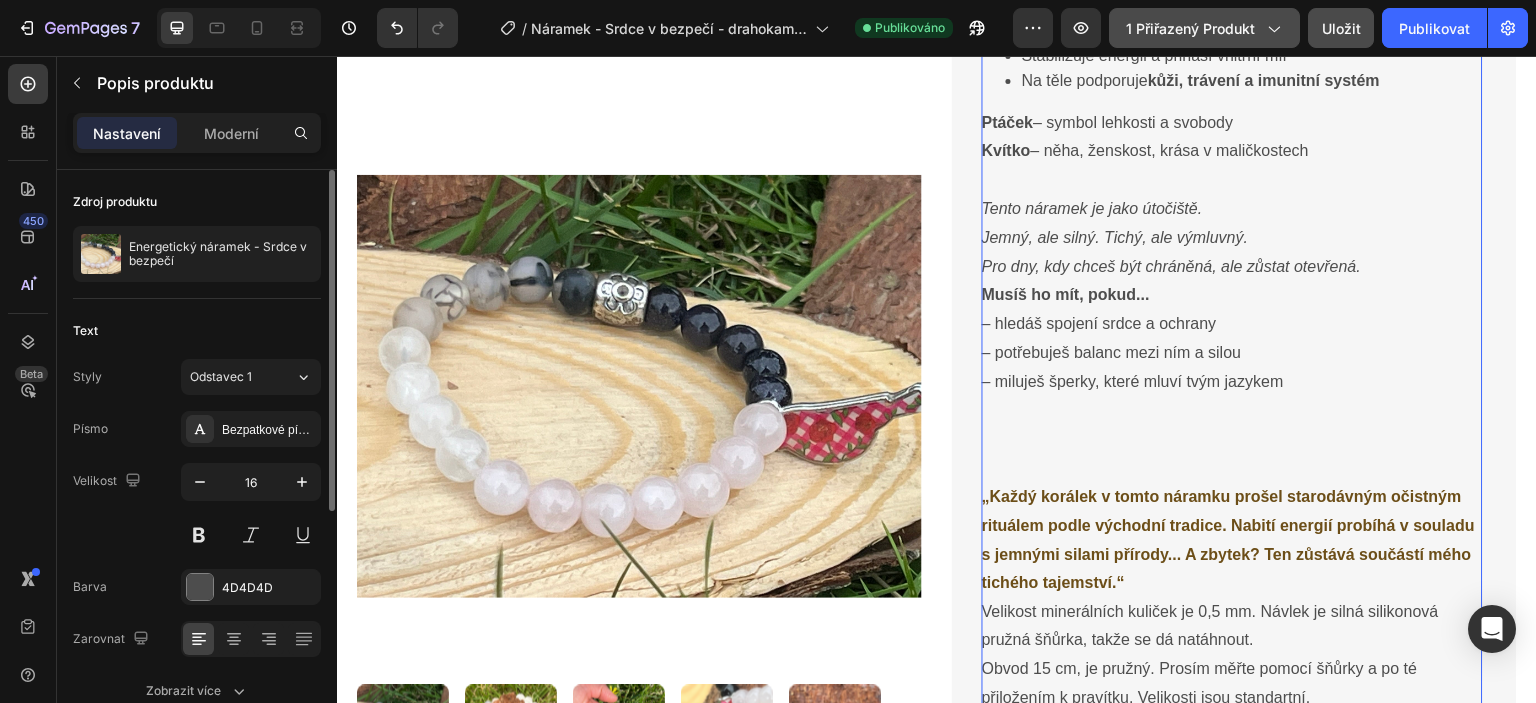 scroll, scrollTop: 819, scrollLeft: 0, axis: vertical 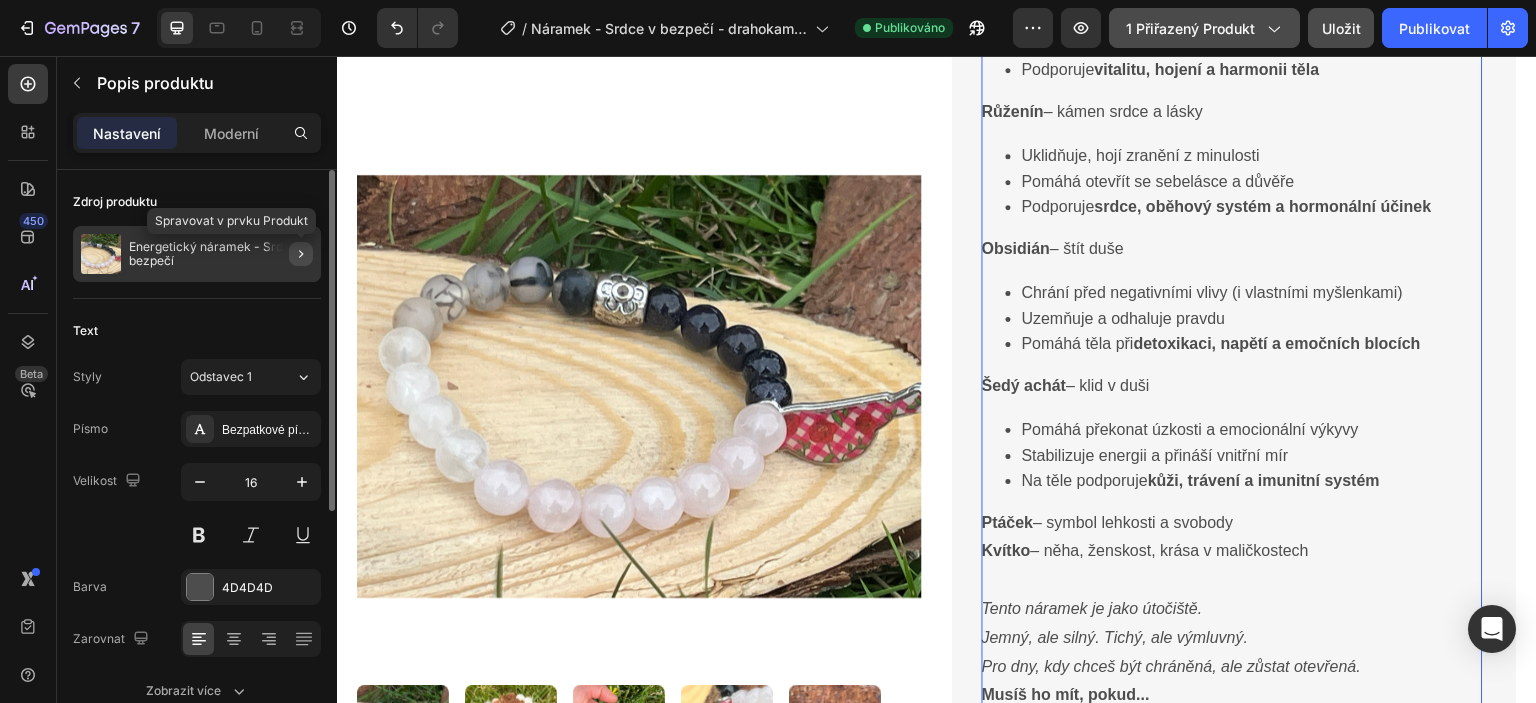 click 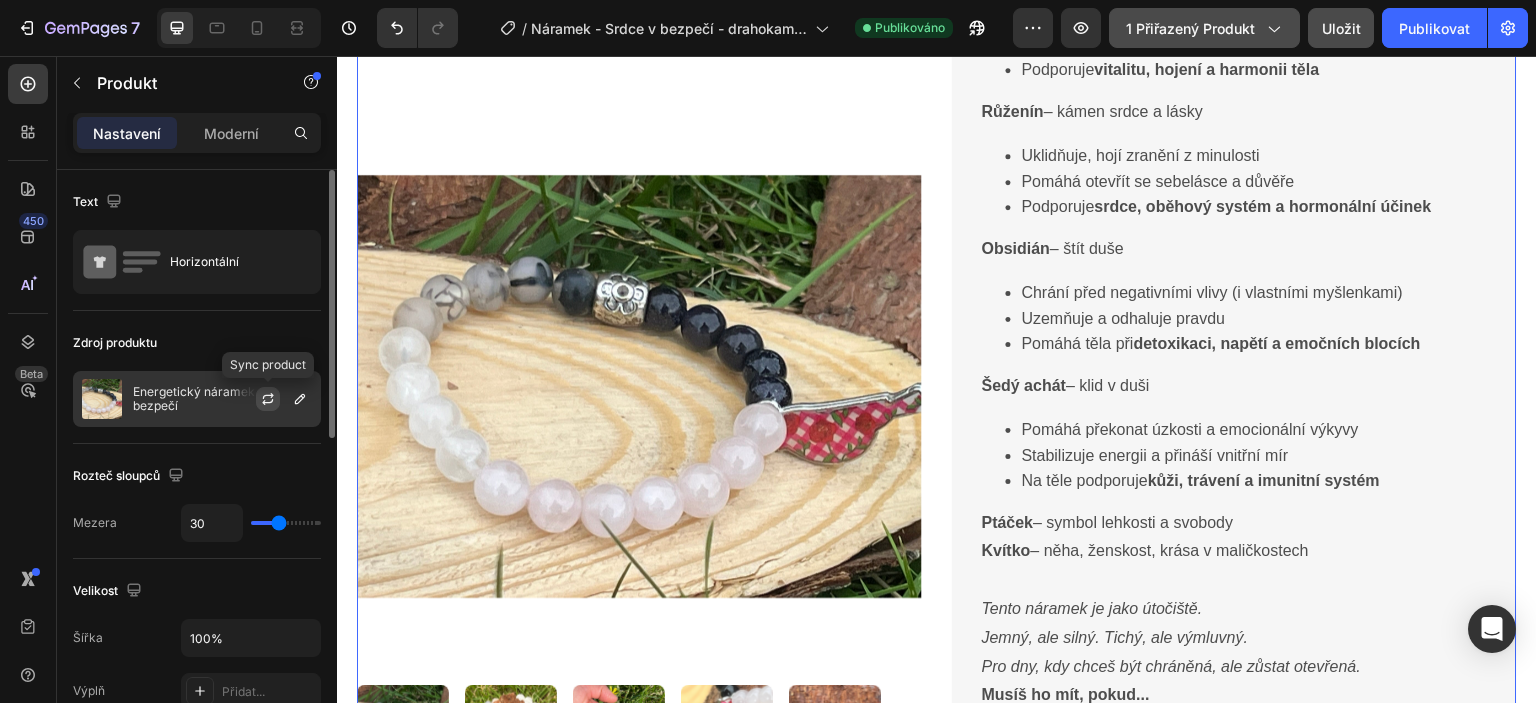 click 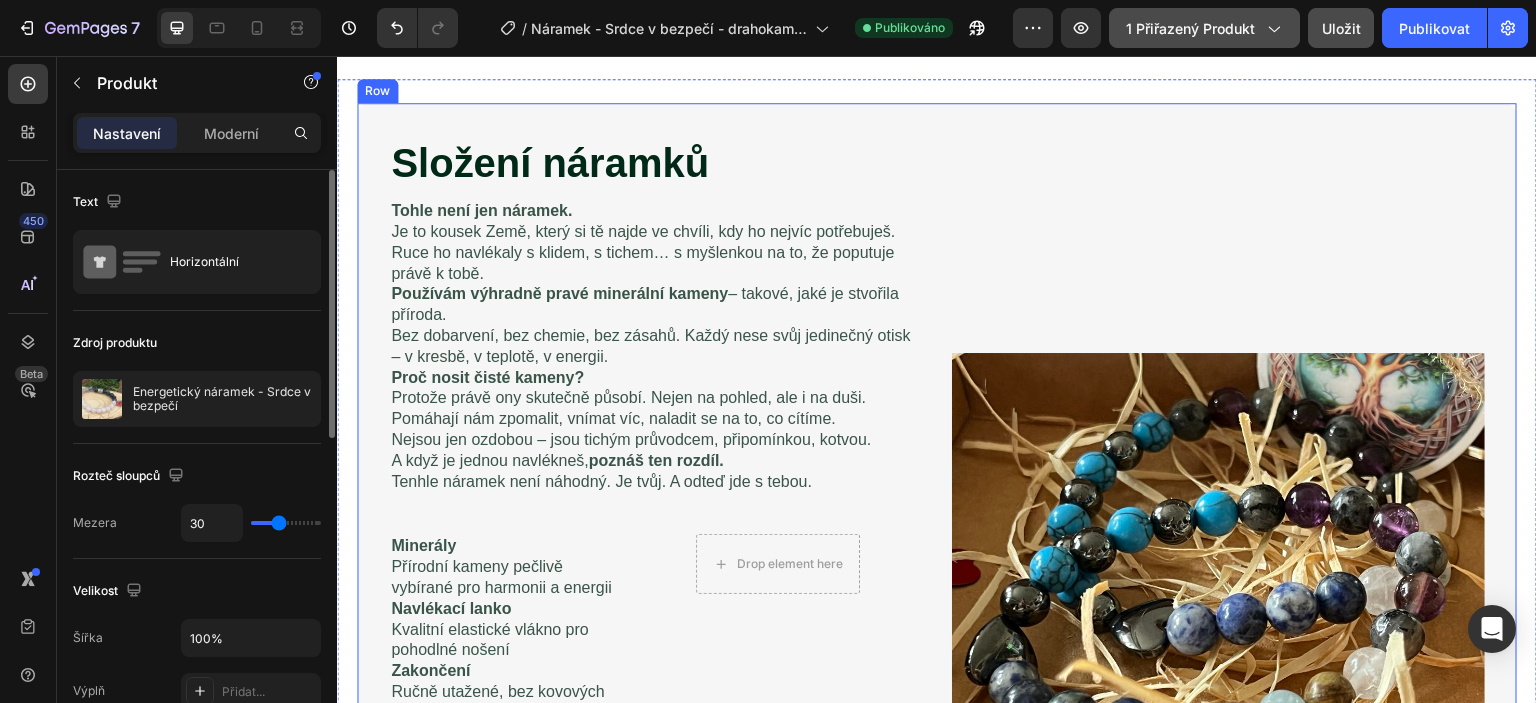 scroll, scrollTop: 2319, scrollLeft: 0, axis: vertical 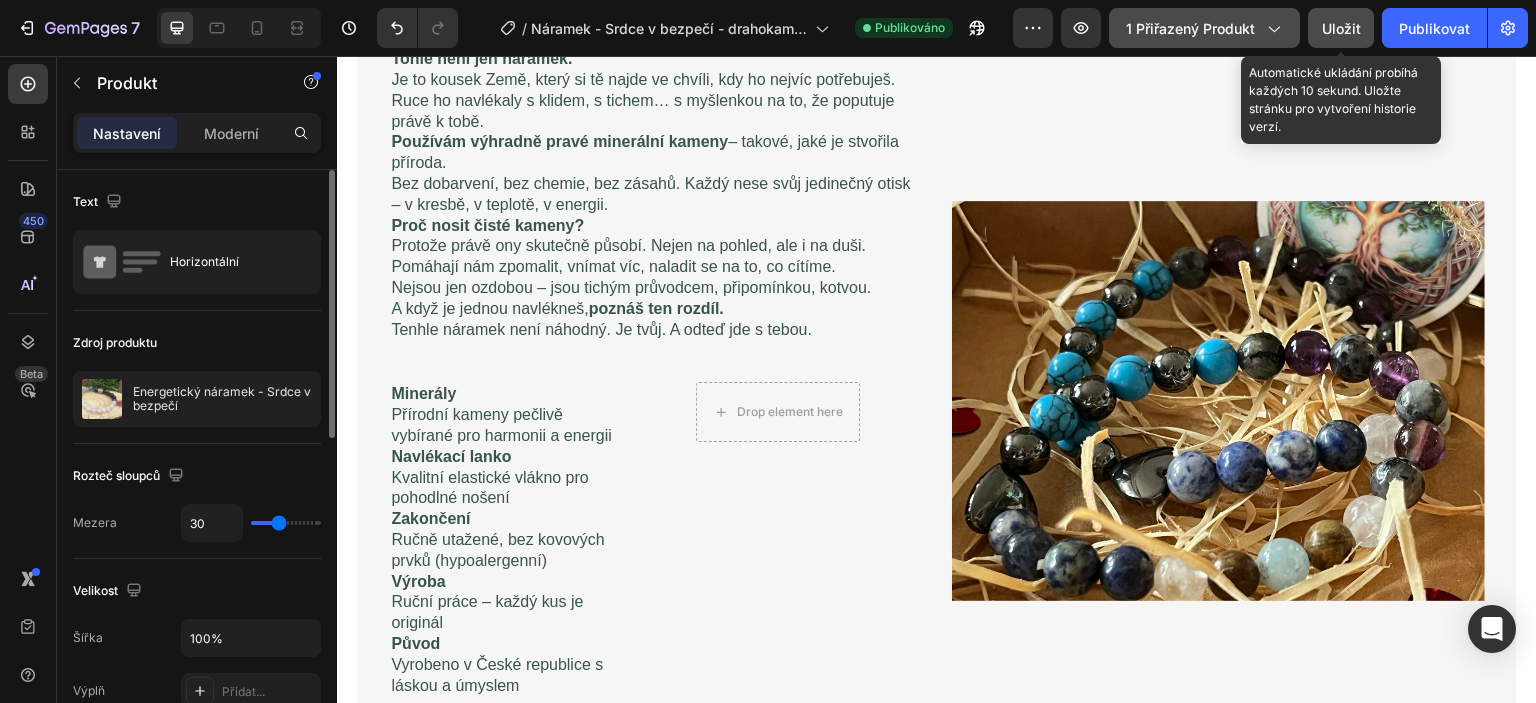 click on "Uložit" at bounding box center [1341, 28] 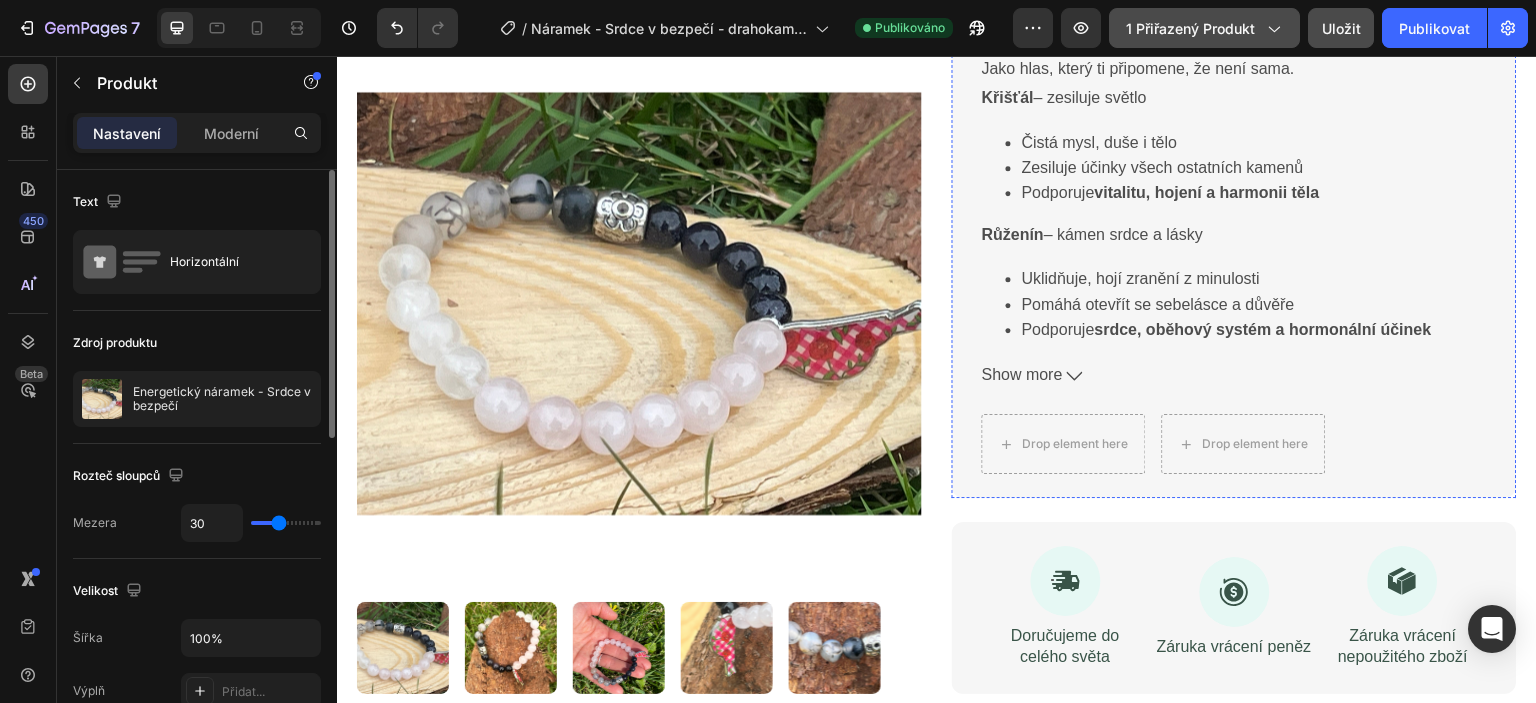 scroll, scrollTop: 700, scrollLeft: 0, axis: vertical 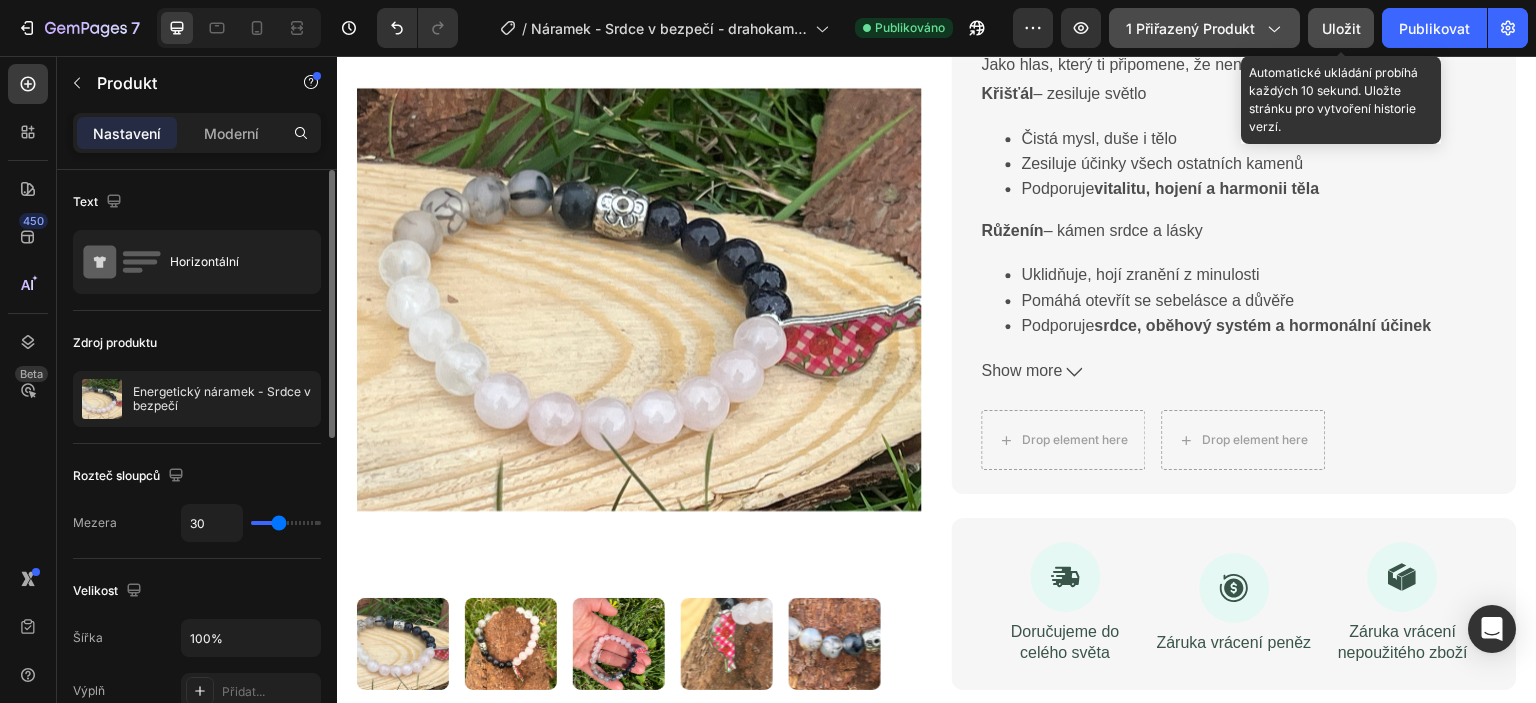 click on "Uložit" at bounding box center [1341, 28] 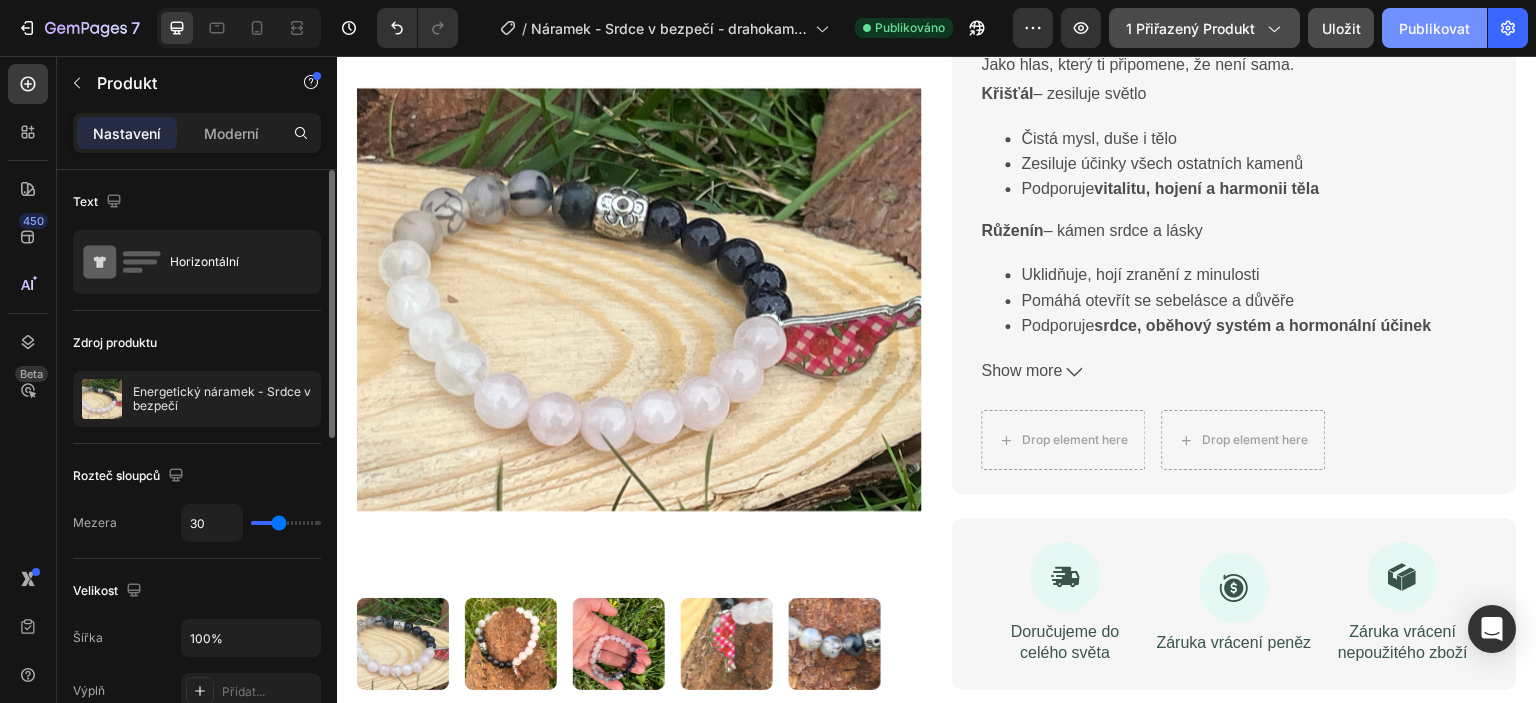 click on "Publikovat" at bounding box center [1434, 28] 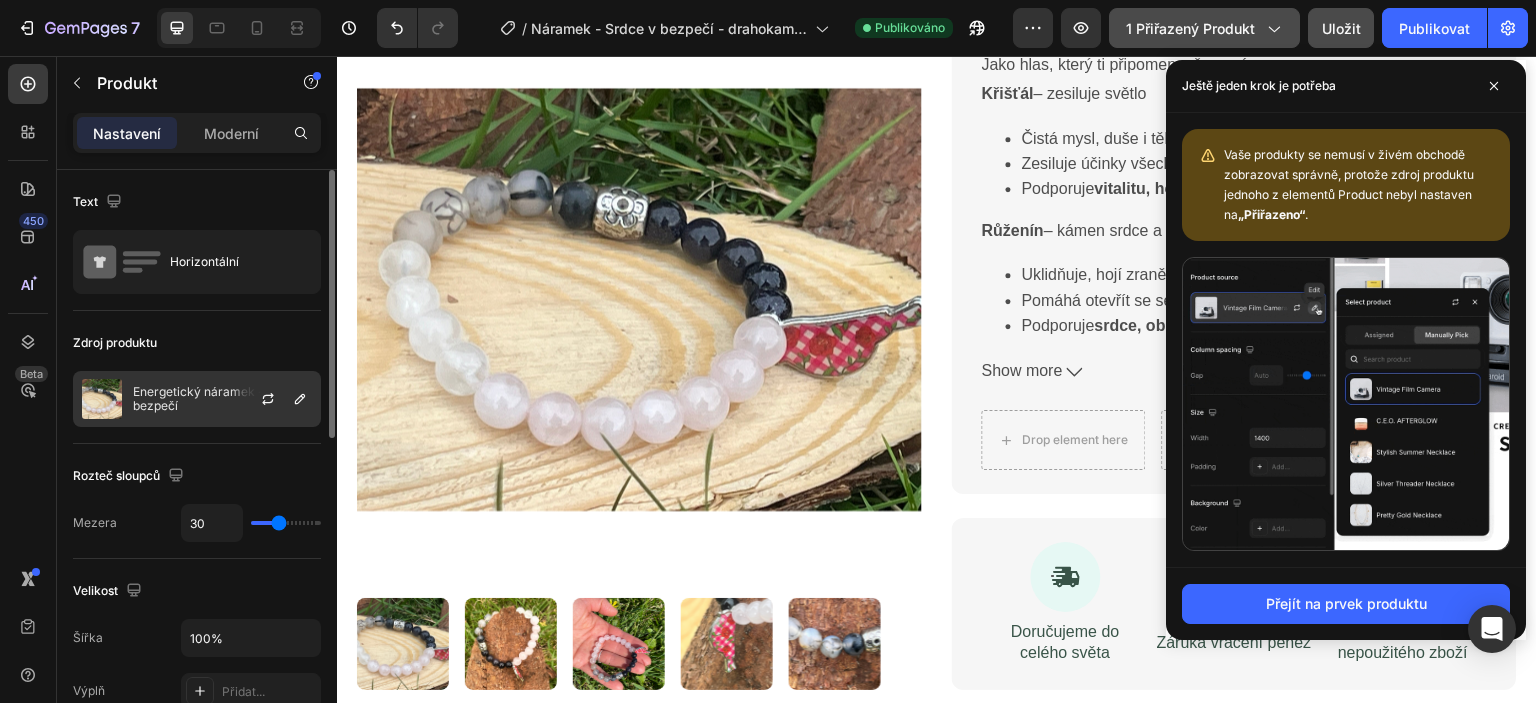 click at bounding box center (102, 399) 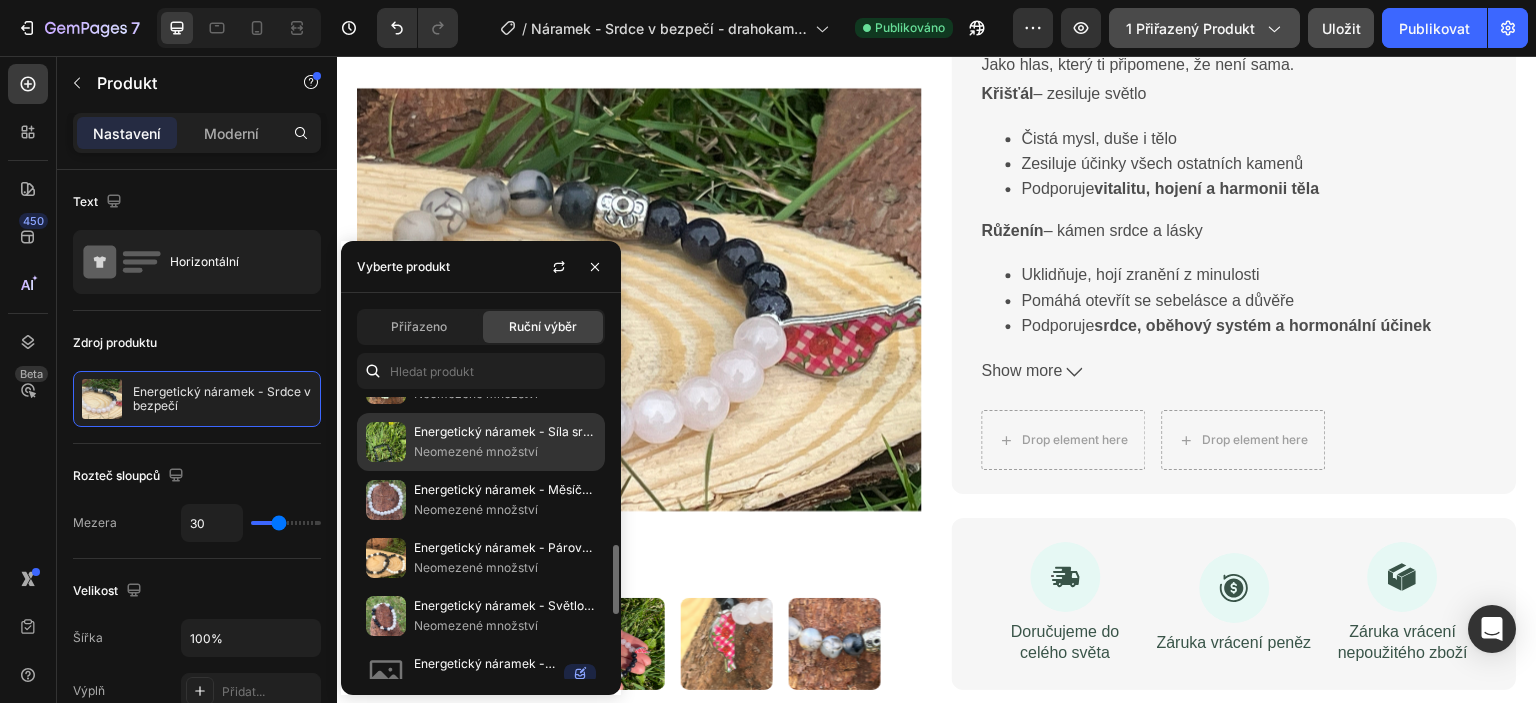 scroll, scrollTop: 200, scrollLeft: 0, axis: vertical 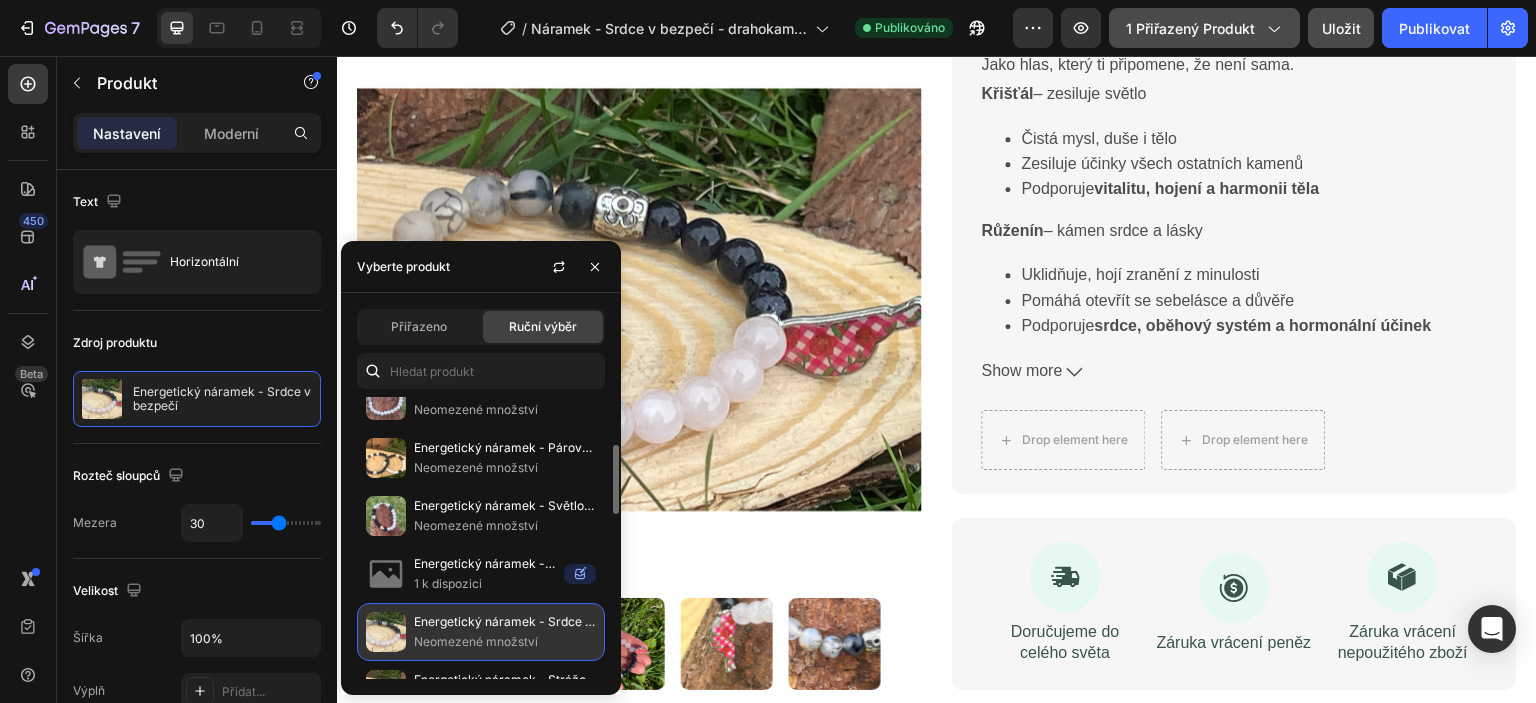 click at bounding box center [386, 632] 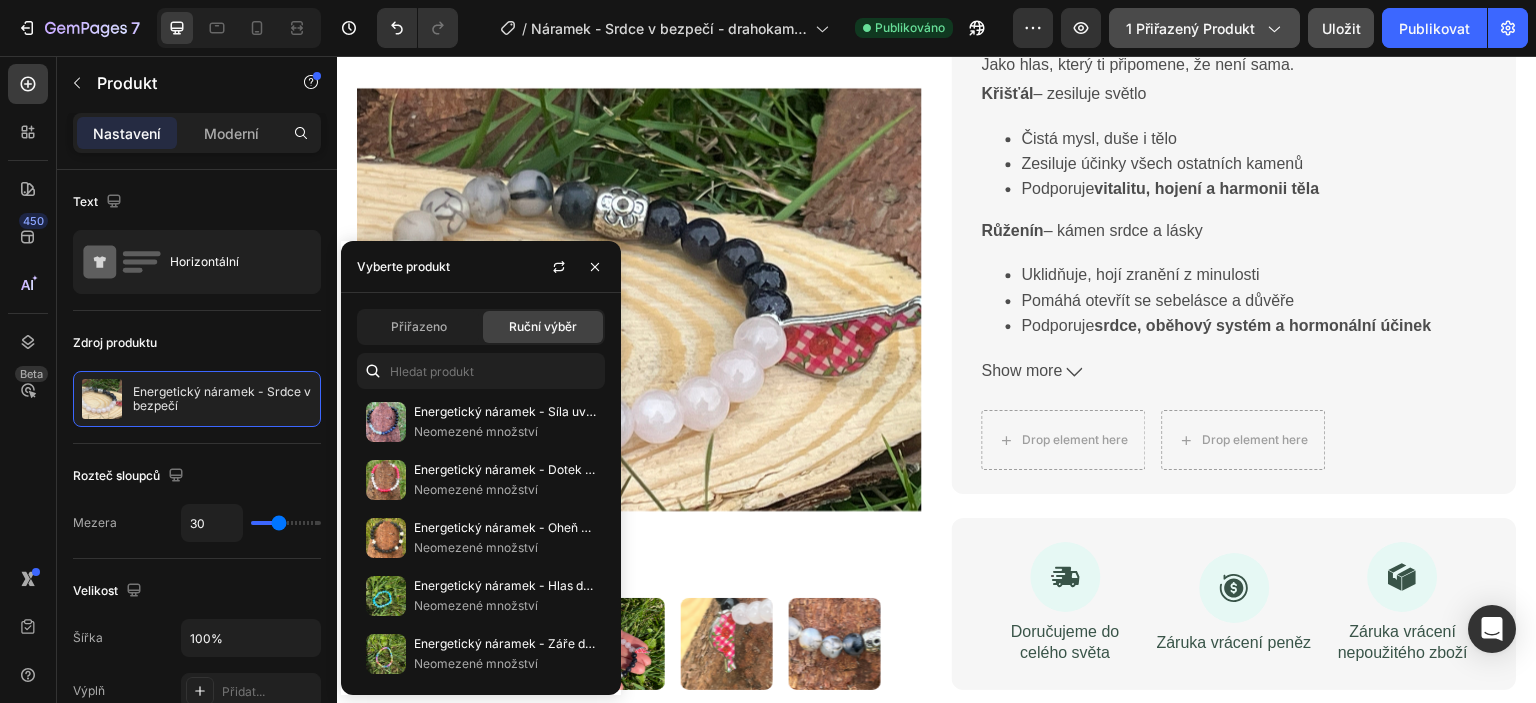 scroll, scrollTop: 284, scrollLeft: 0, axis: vertical 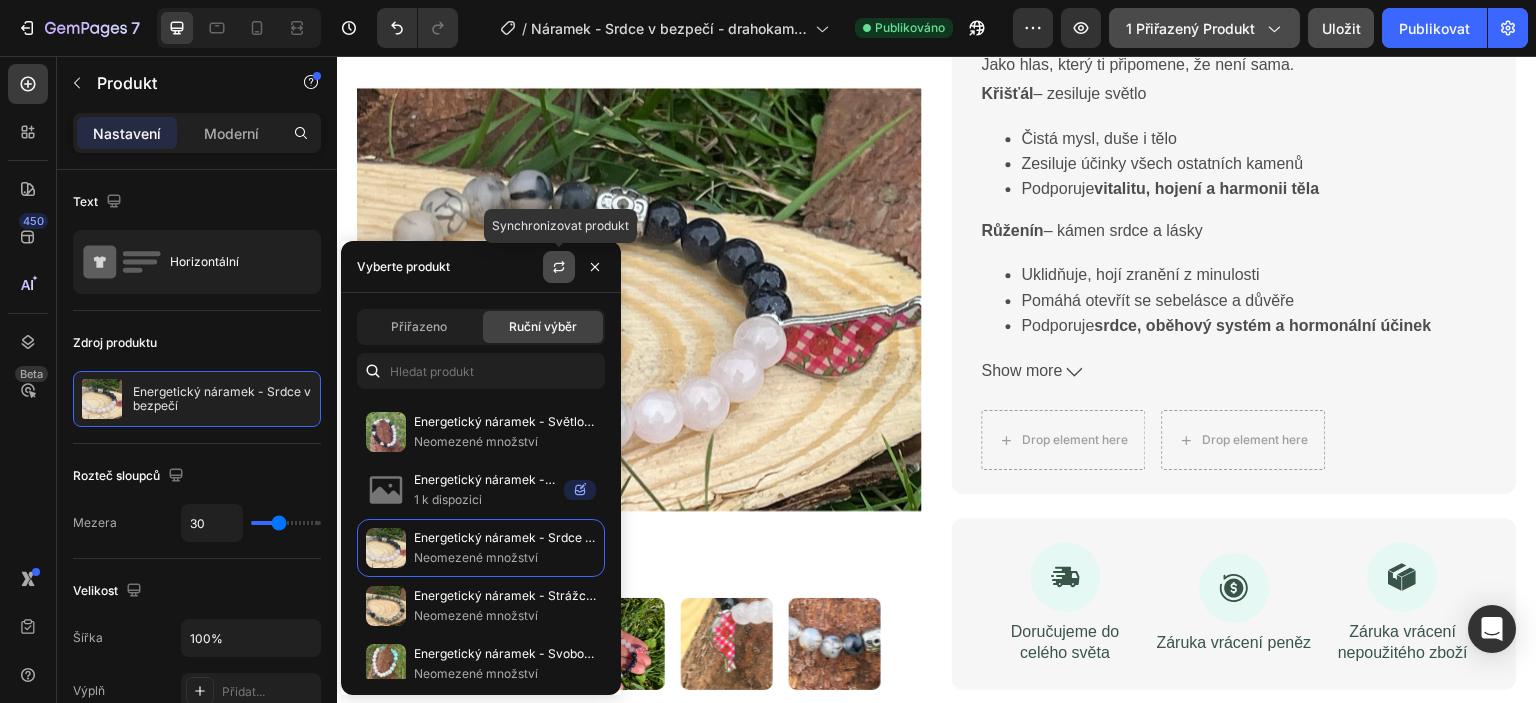 click 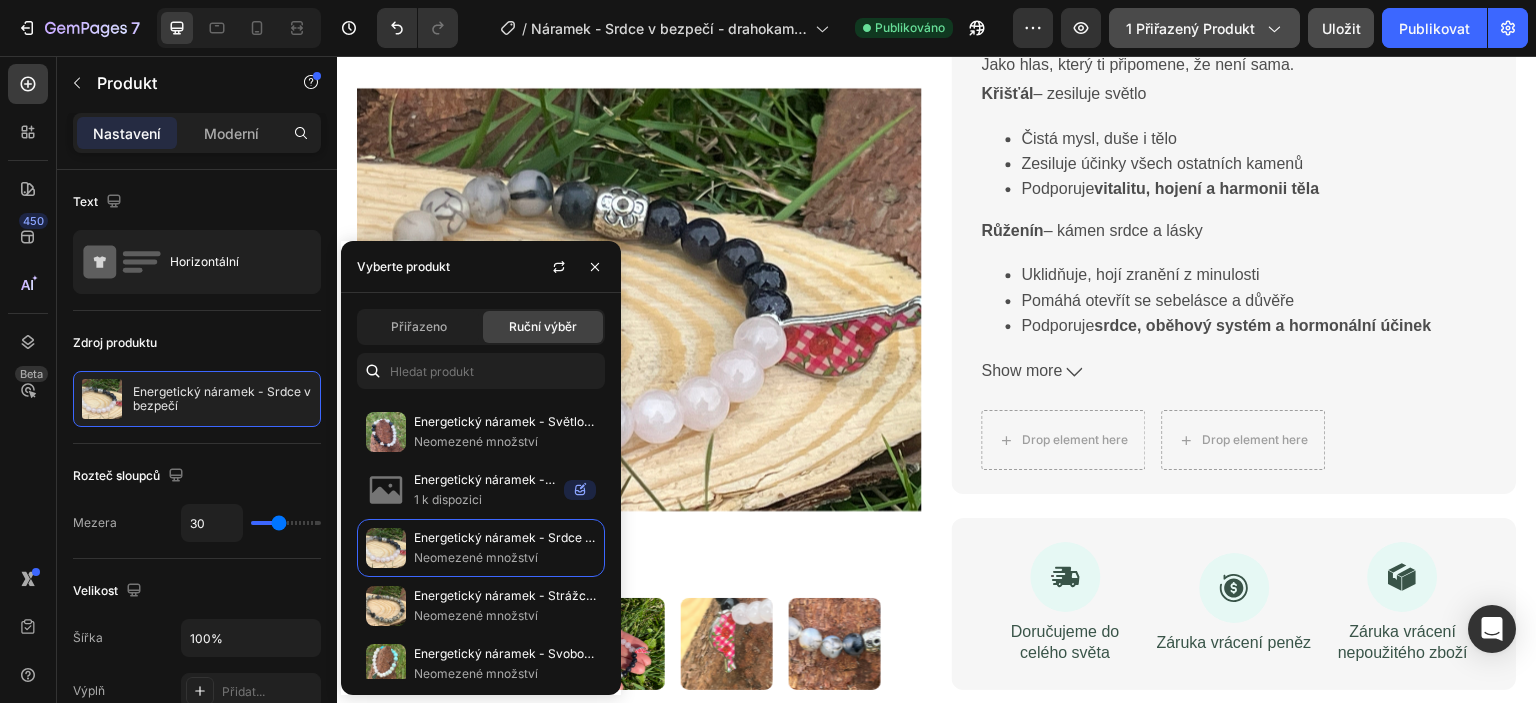 click on "Product Images Energetický náramek - Srdce v bezpečí Product Title
Icon
Icon
Icon
Icon
Icon Icon List Hodnocení  4.9  Hvězdiček (465 hodnocení) Text Block Row Srdce v bezpečí – jemná síla, která chrání, léčí a přináší klid tvému srdci. Text Block
Icon Ručně s láskou a intuicí vyráběné Text Block Row
Icon Minerály jsou očištěné a nabité Text Block Row
Icon Vyladěné pro harmonii a energii Text Block Row
Icon Přírodní barvy Text Block Row
Icon Jediný Kus Skladem Text Block Row 490,00 Kč Product Price Product Price   Objednat   s   láskou Add to Cart Jemný. Ochranný. Ženský.  Jako objetí, co tě drží iv bouři.  Jako hlas, který ti připomene, že není sama.
Křišťál  – zesiluje světlo
Čistá mysl, duše i tělo
Podporuje
Růženín" at bounding box center [937, 67] 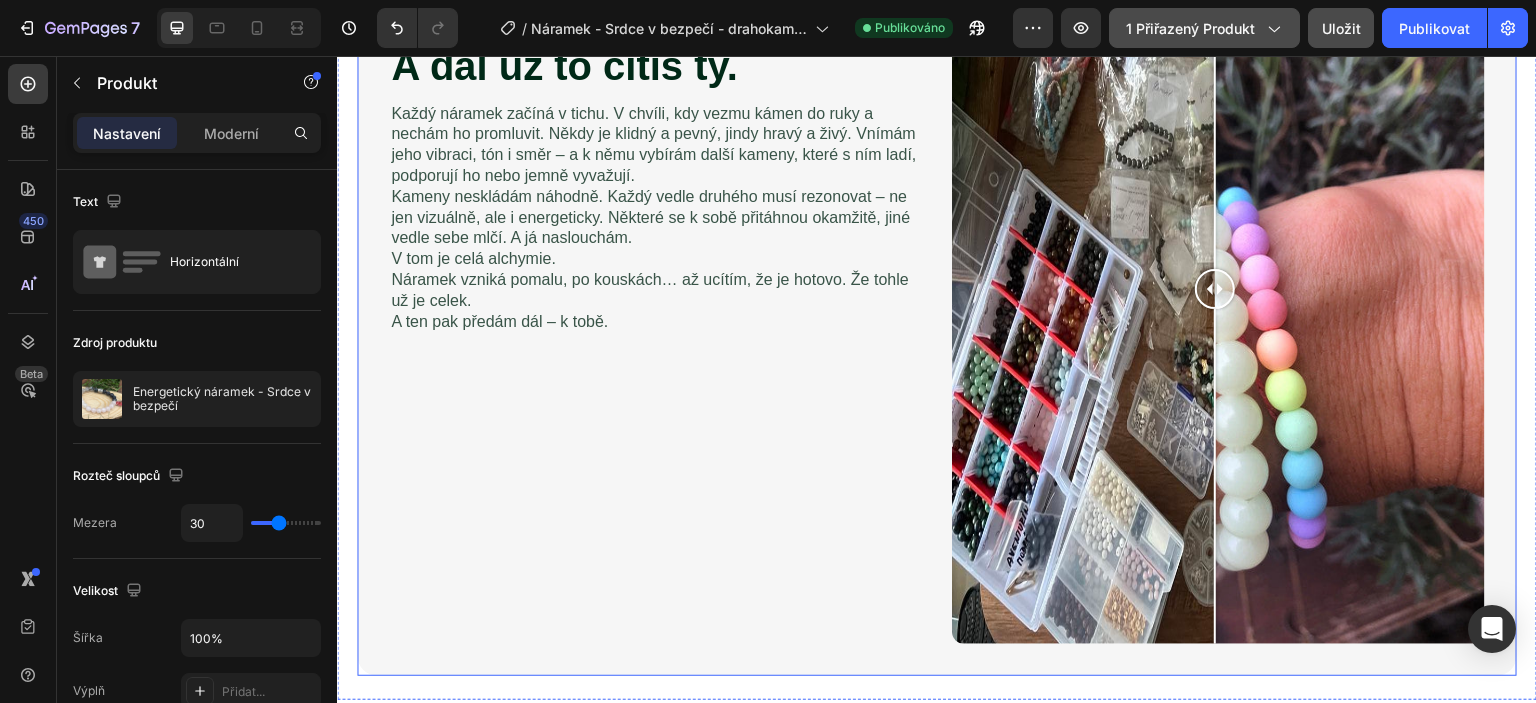 scroll, scrollTop: 1800, scrollLeft: 0, axis: vertical 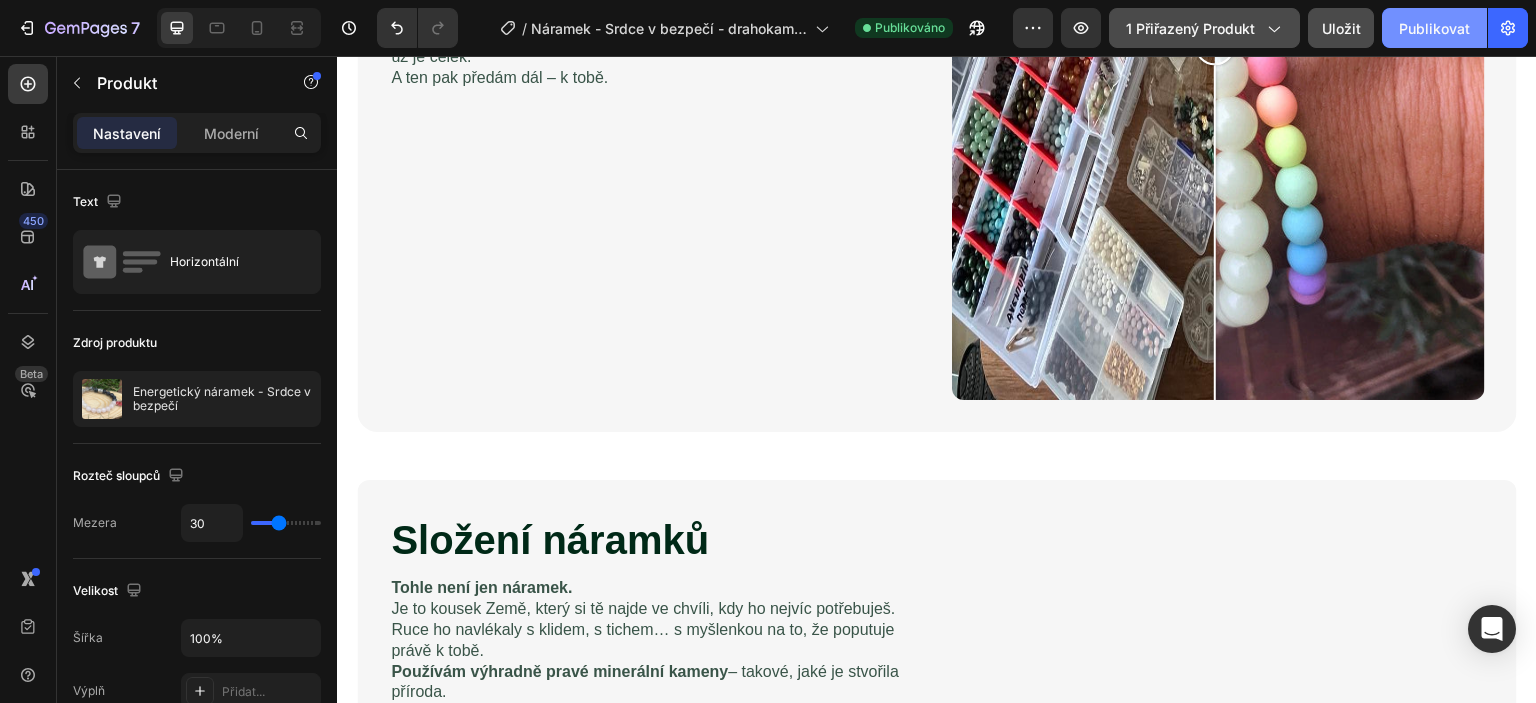 click on "Publikovat" at bounding box center [1434, 28] 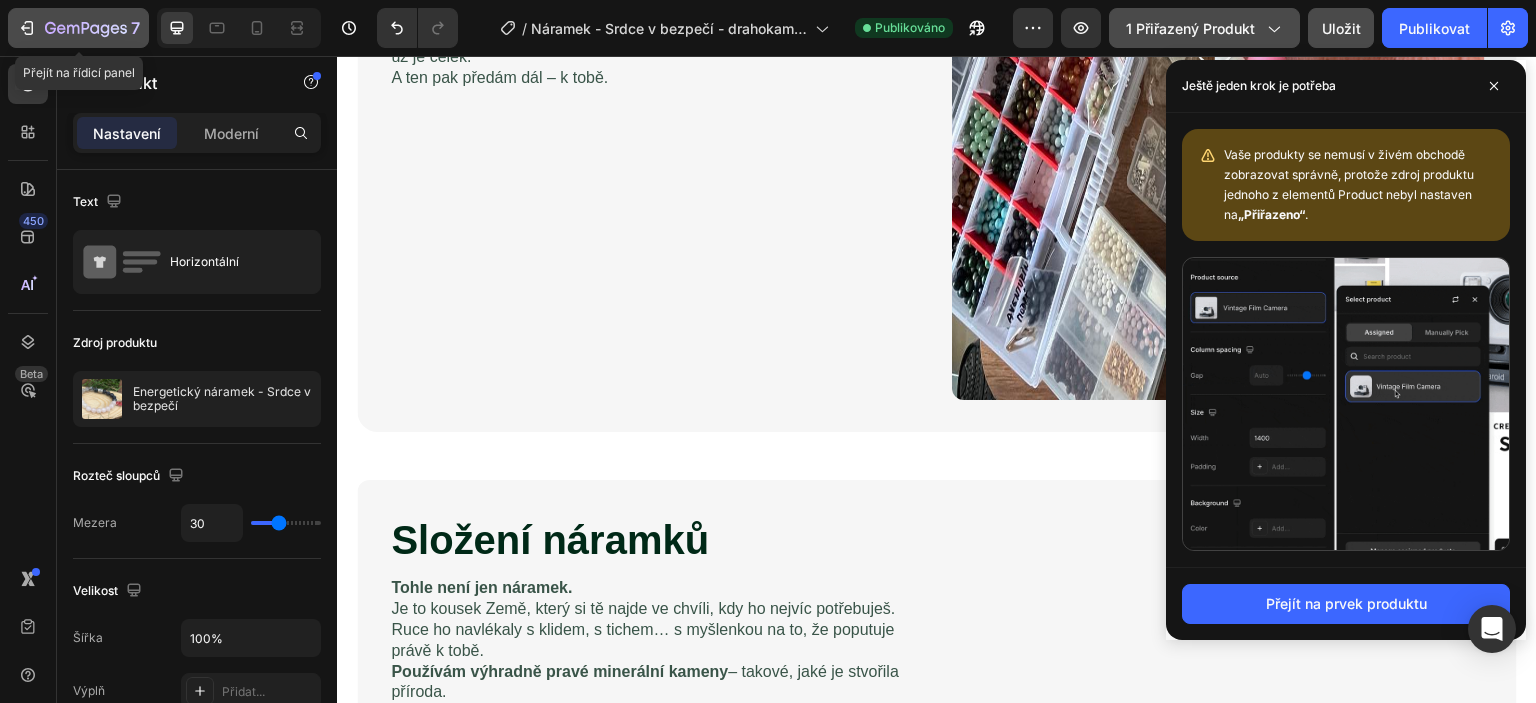 click 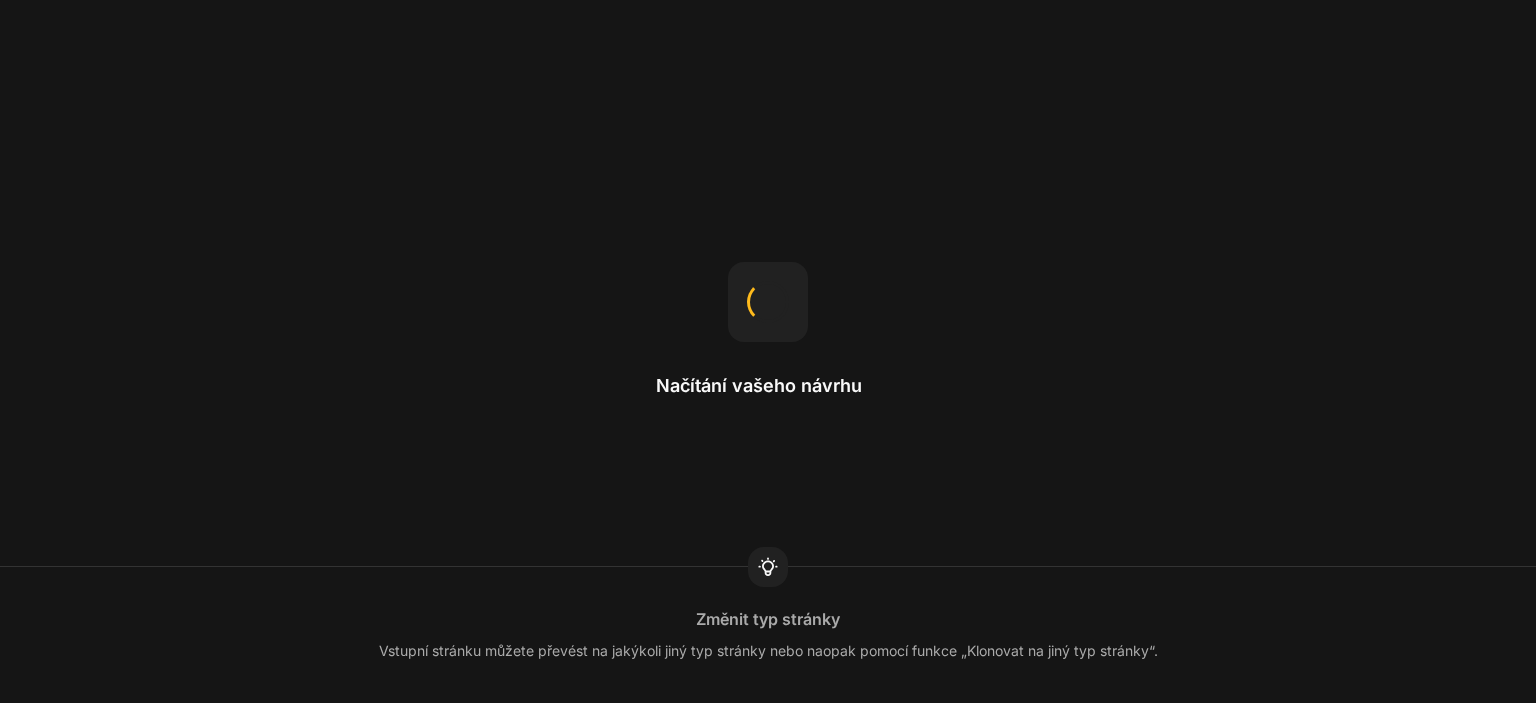 scroll, scrollTop: 0, scrollLeft: 0, axis: both 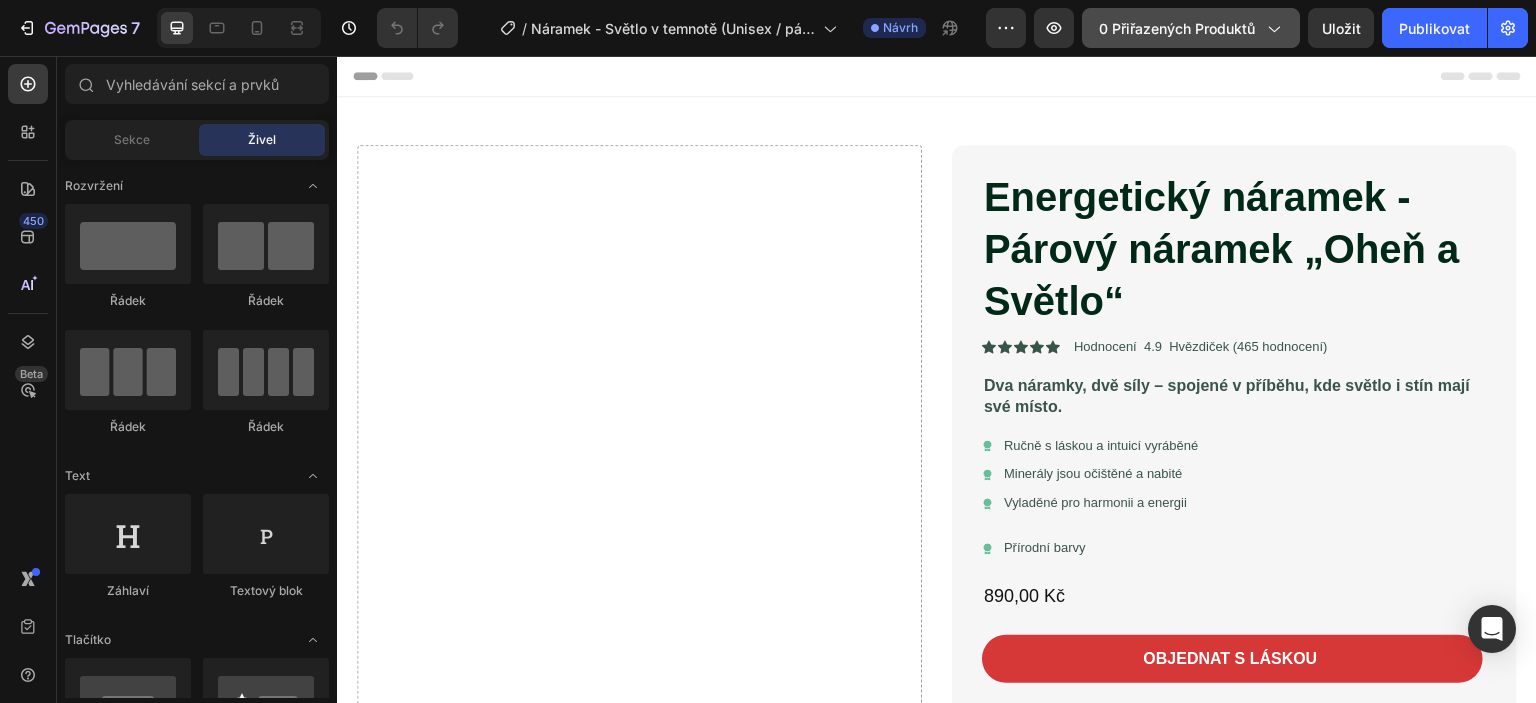click 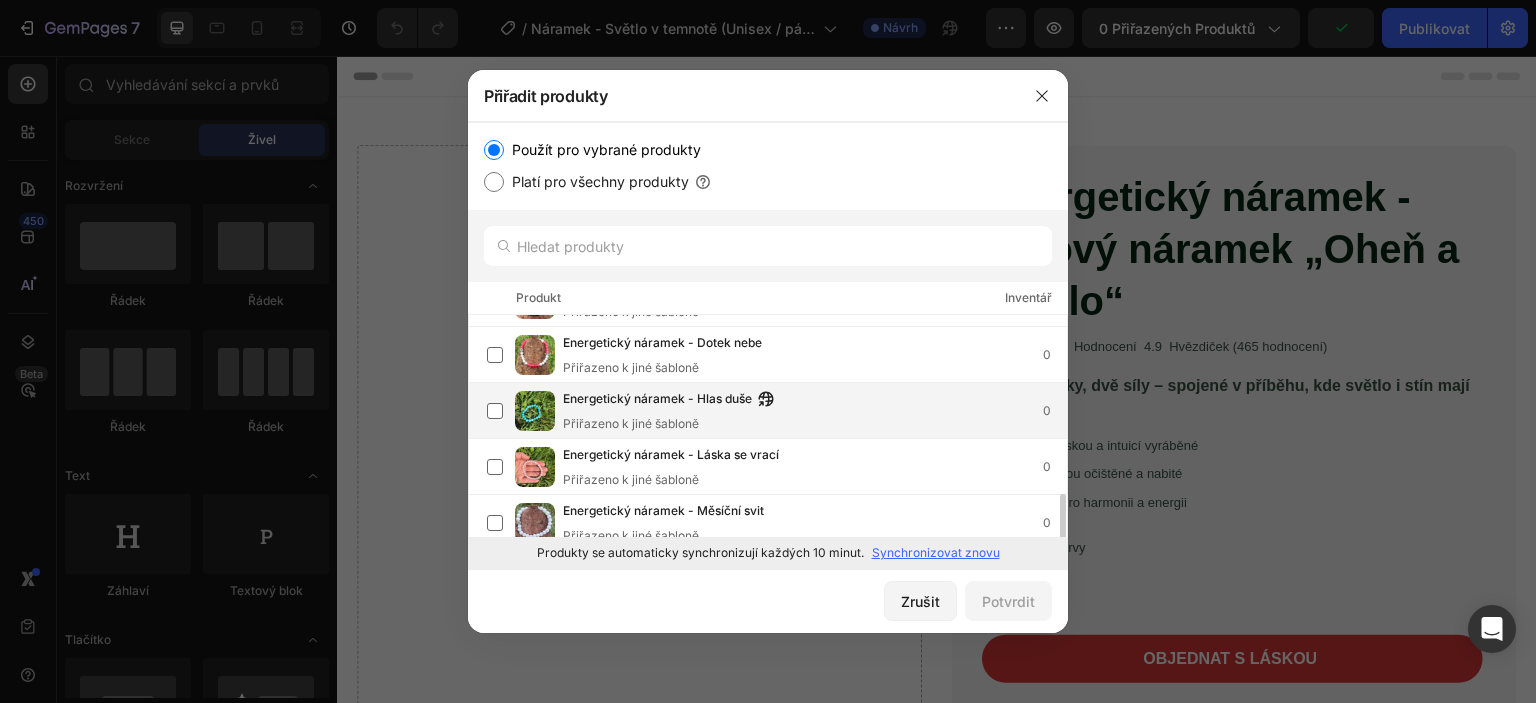 scroll, scrollTop: 200, scrollLeft: 0, axis: vertical 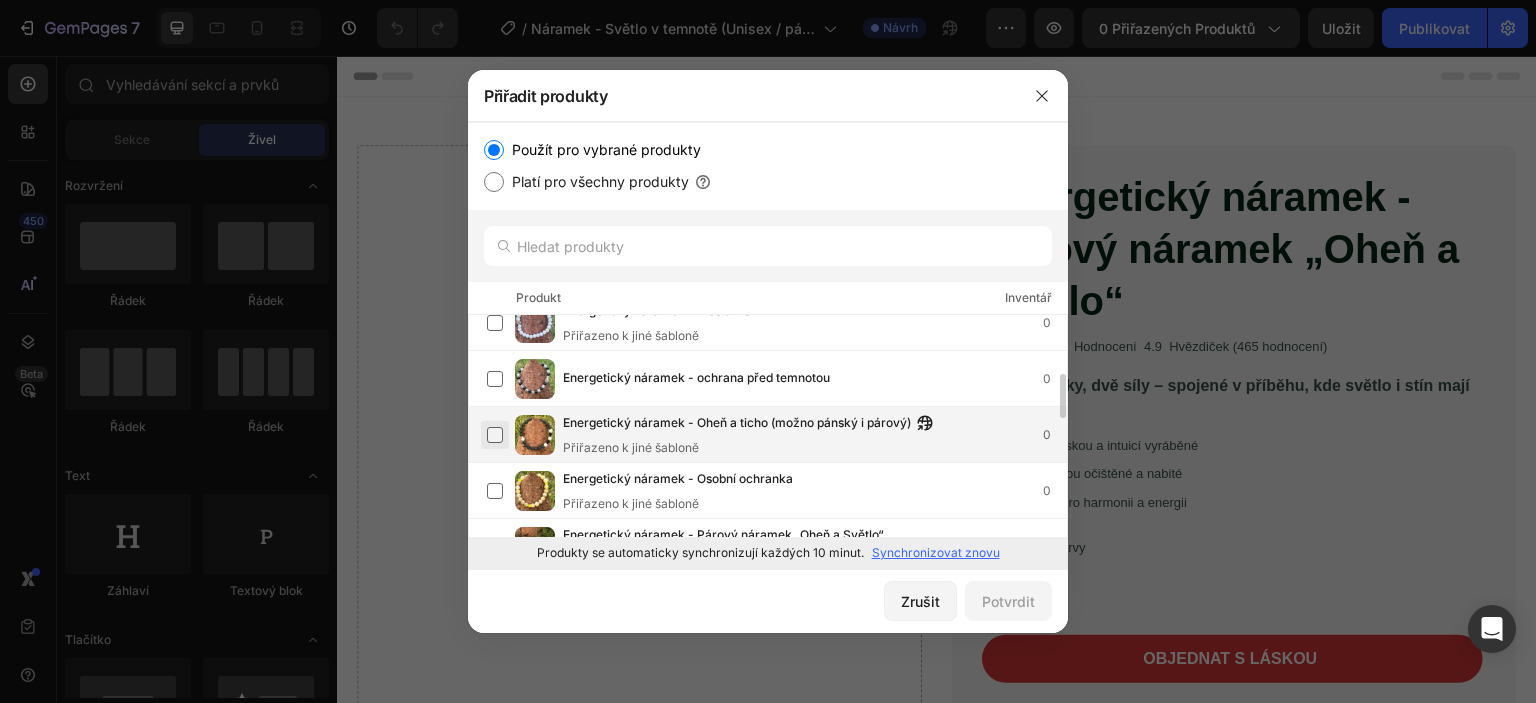 click at bounding box center (495, 435) 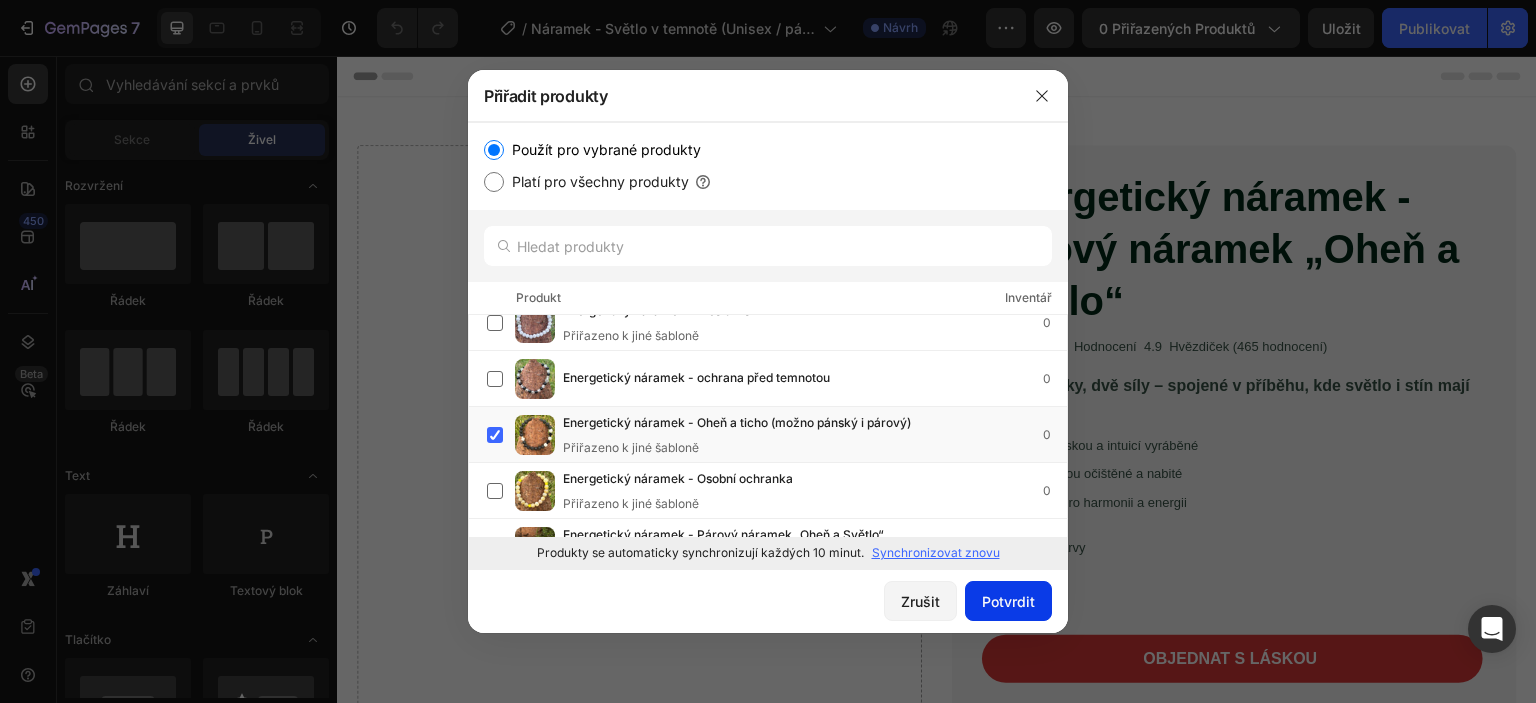 click on "Potvrdit" at bounding box center (1008, 601) 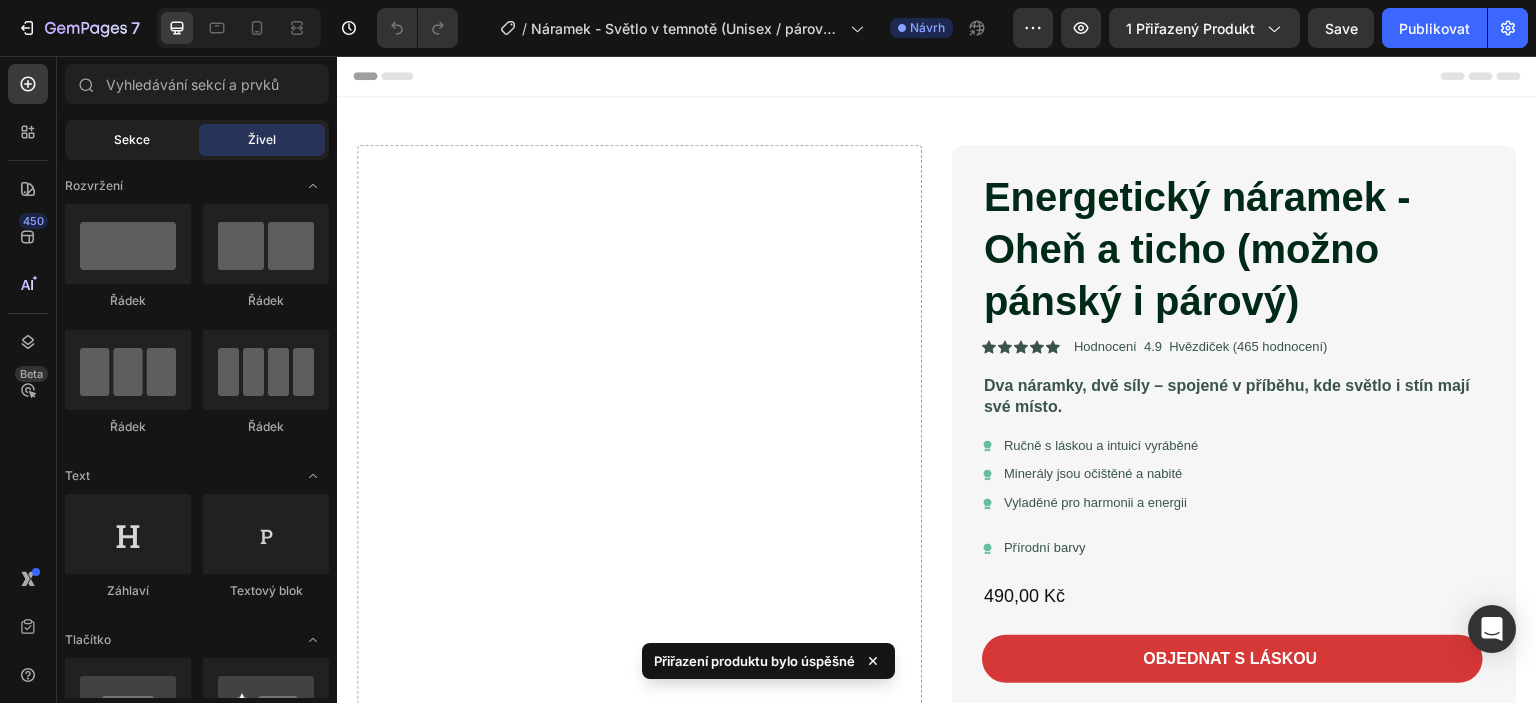 click on "Sekce" 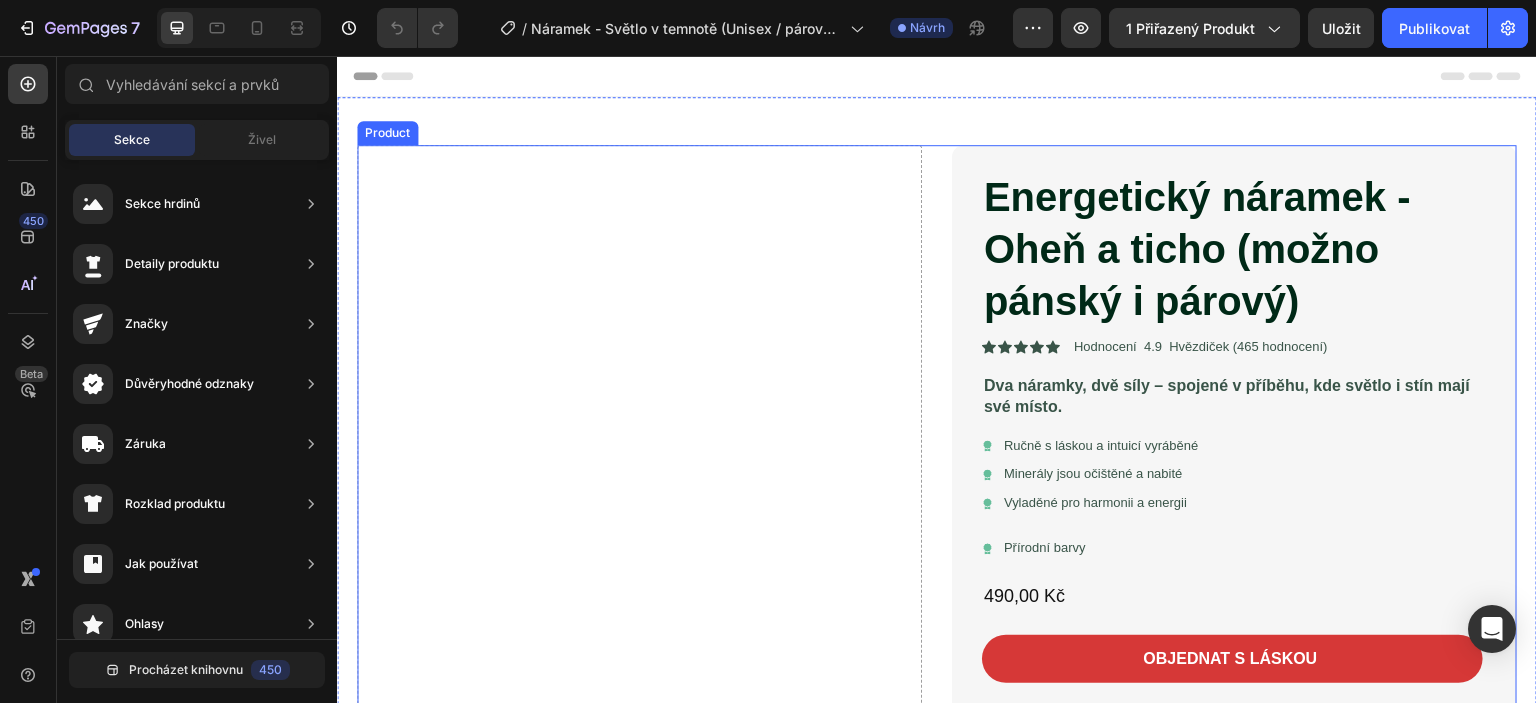 click on "Drop element here" at bounding box center (639, 744) 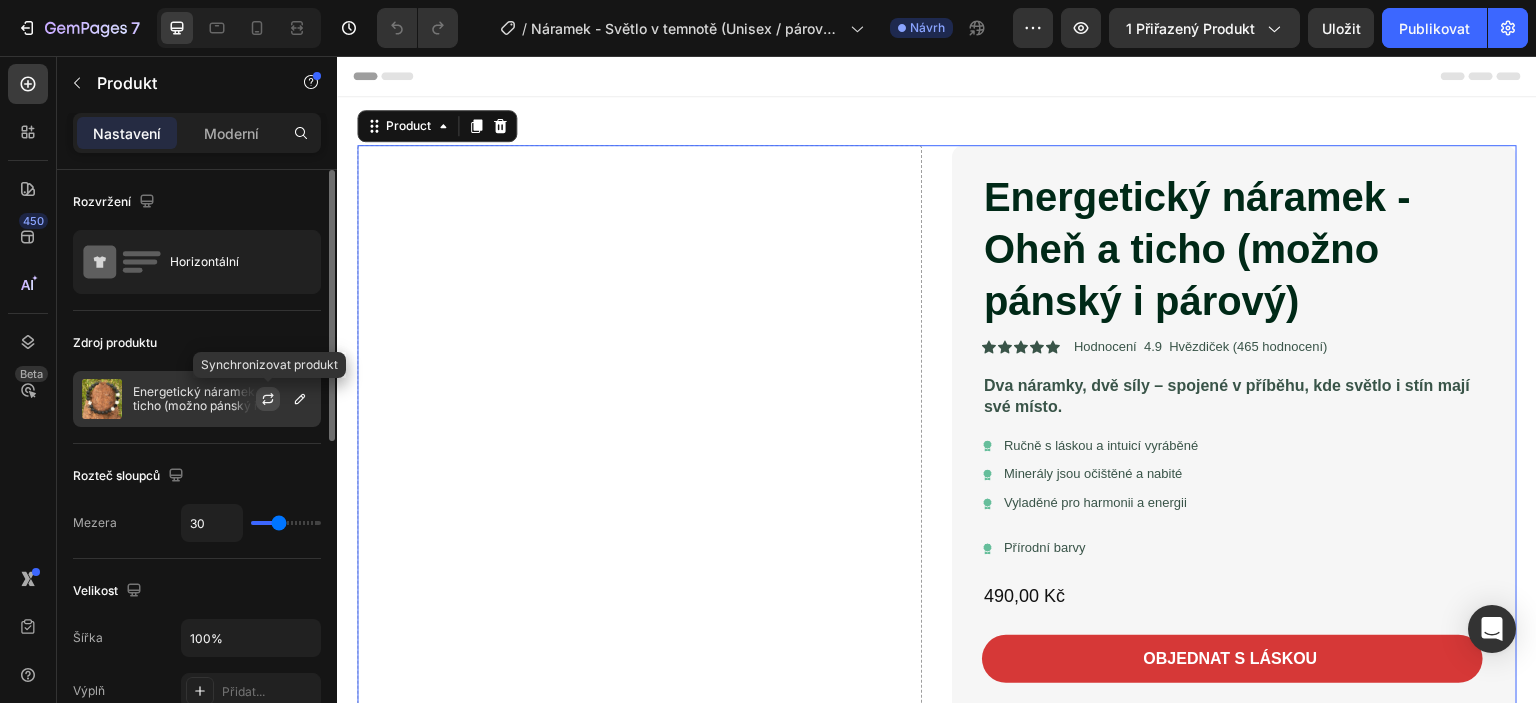 click 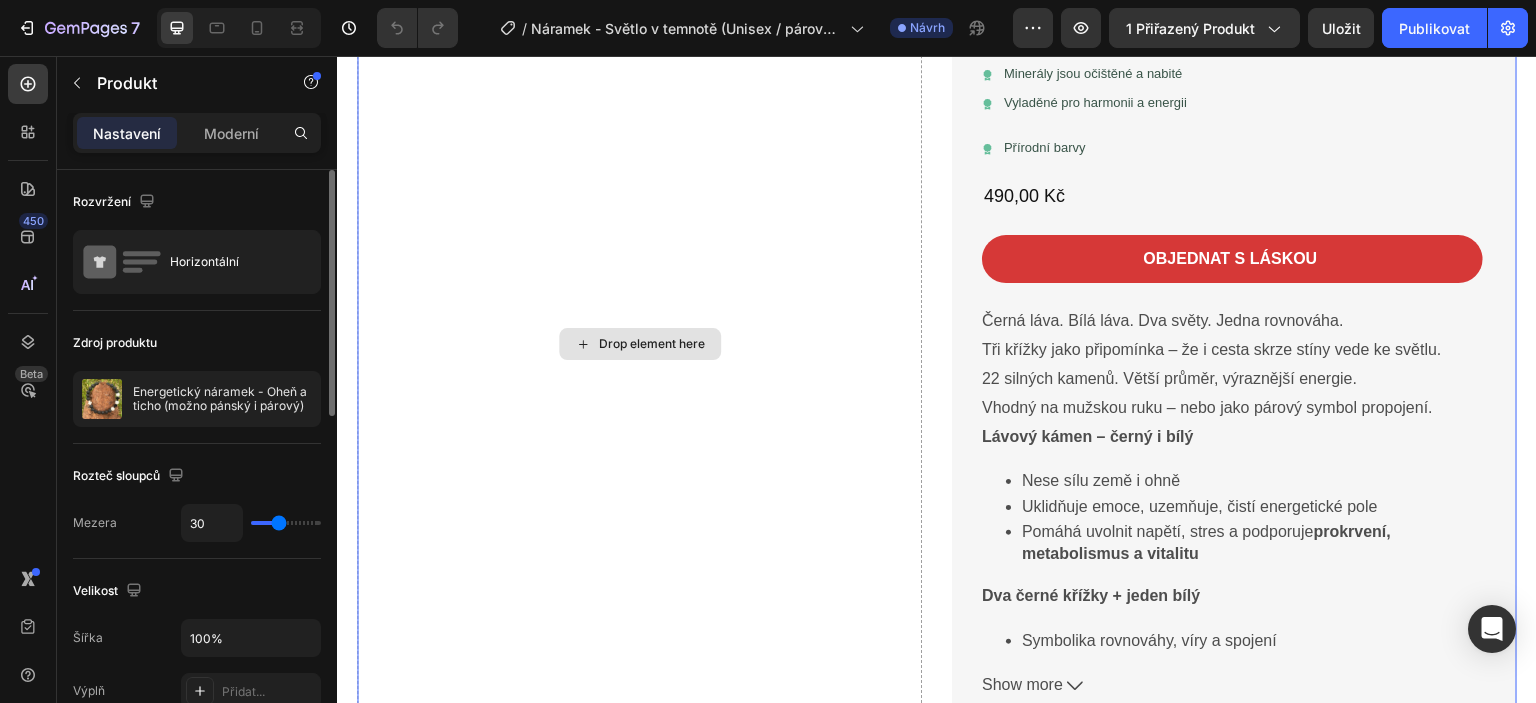 scroll, scrollTop: 0, scrollLeft: 0, axis: both 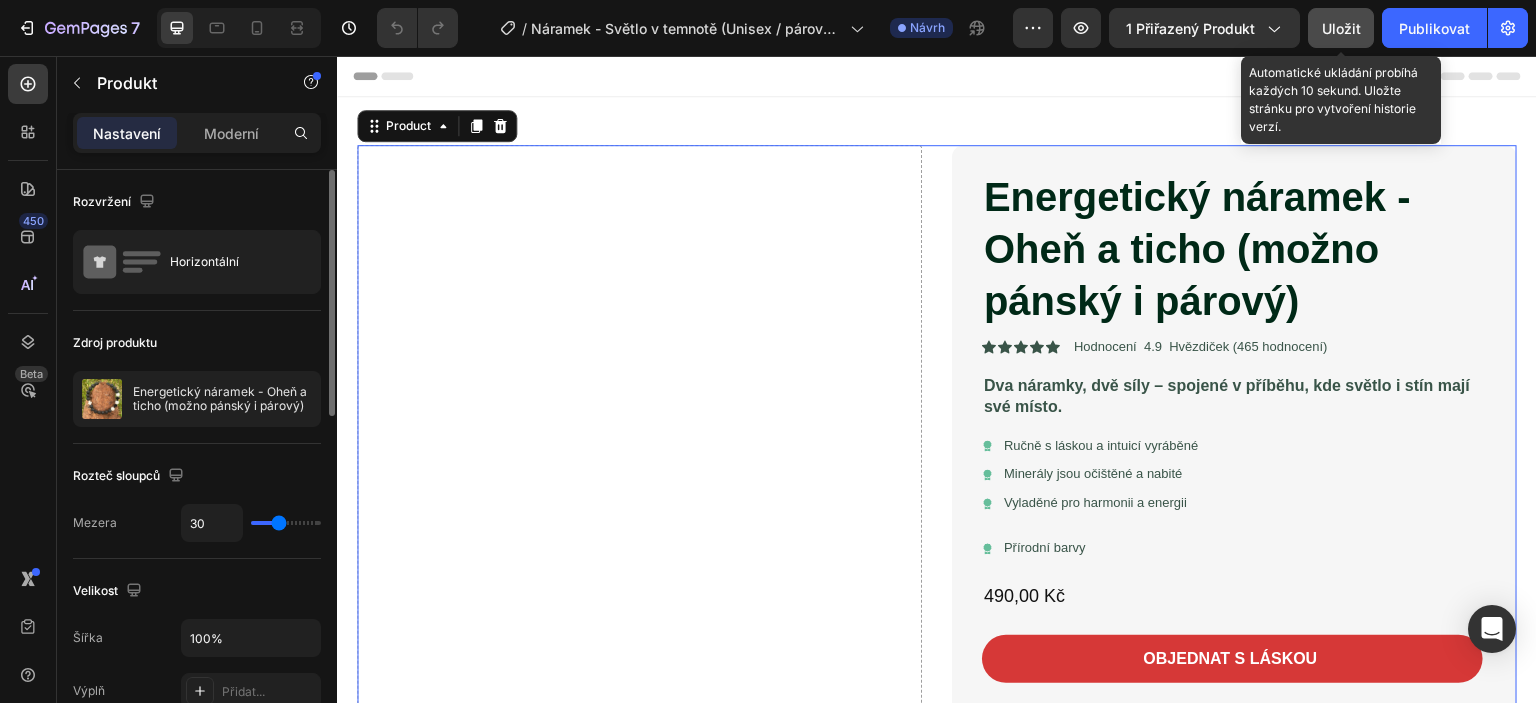 click on "Uložit" at bounding box center (1341, 28) 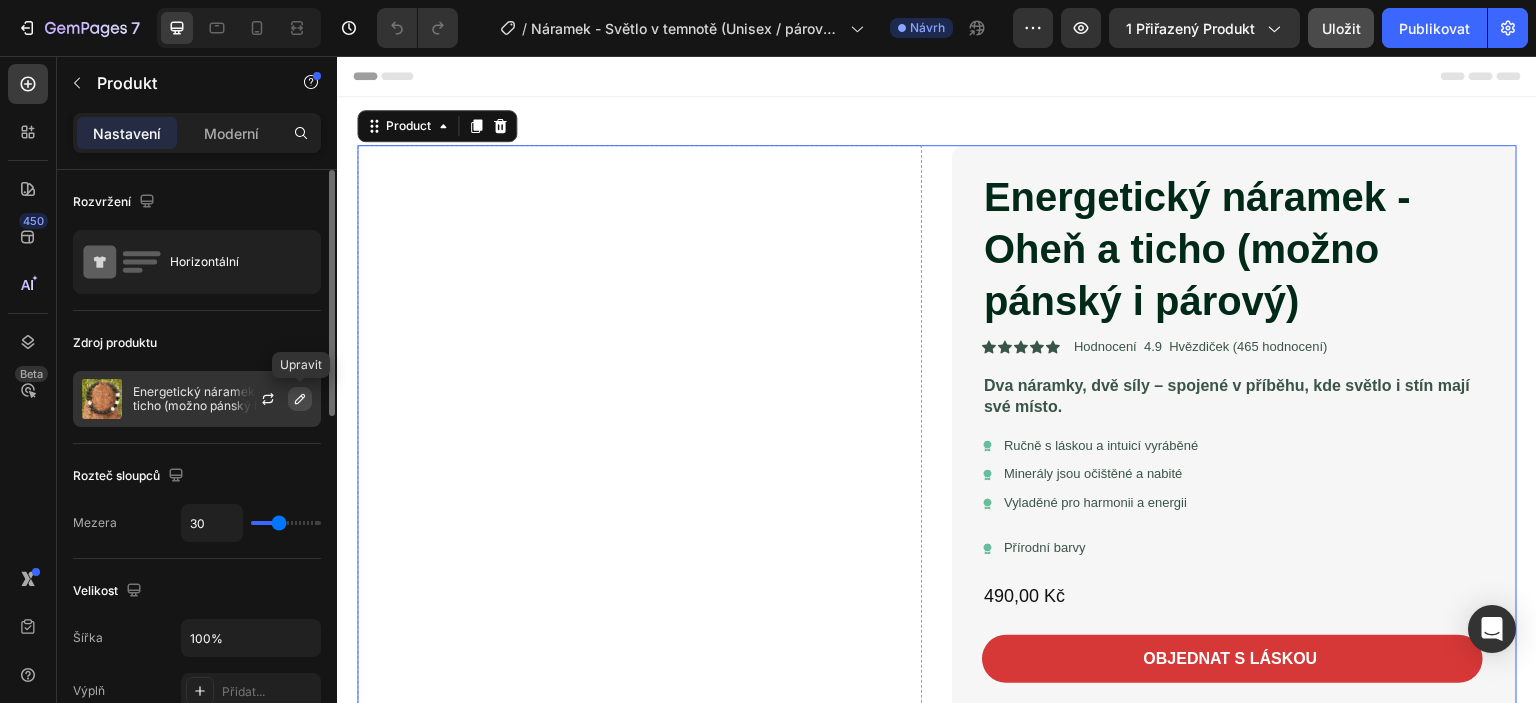 click 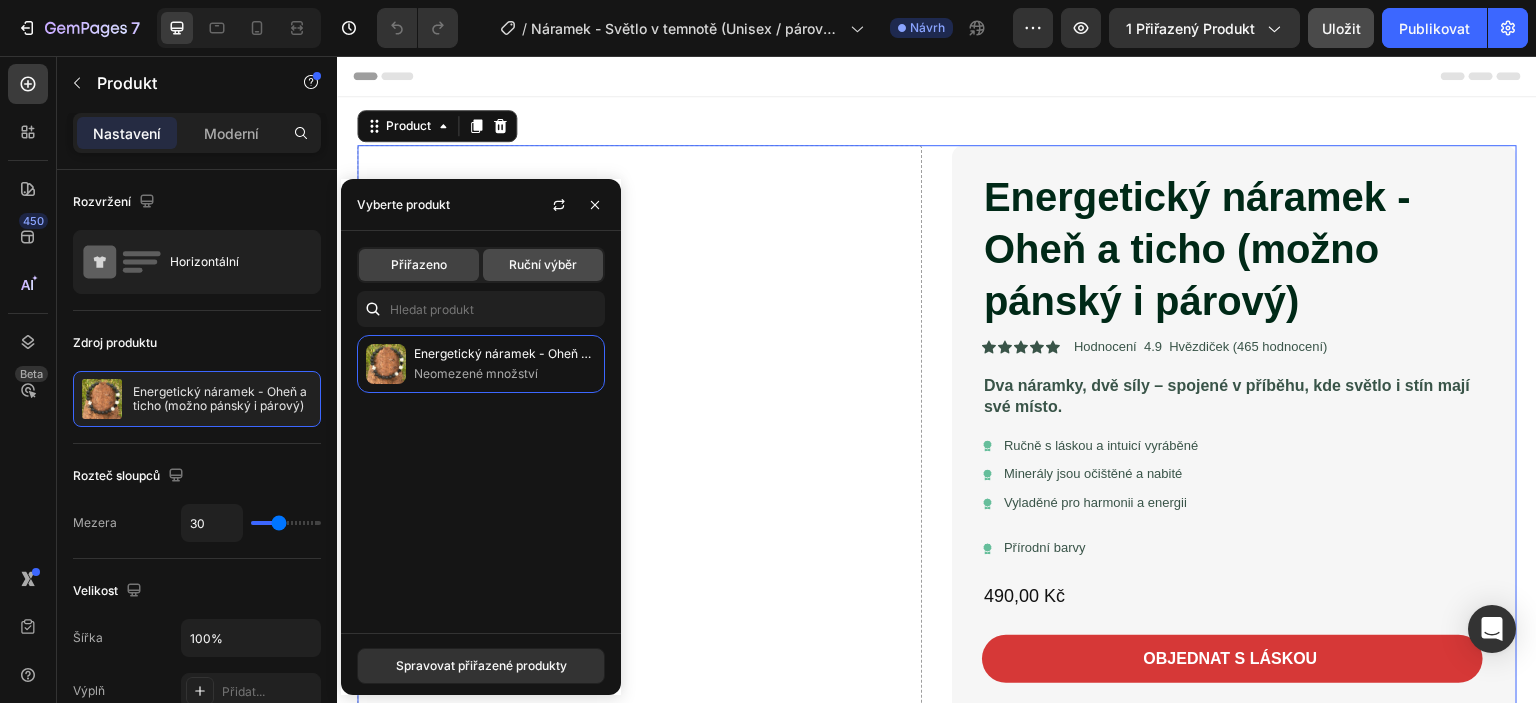 click on "Ruční výběr" at bounding box center (543, 264) 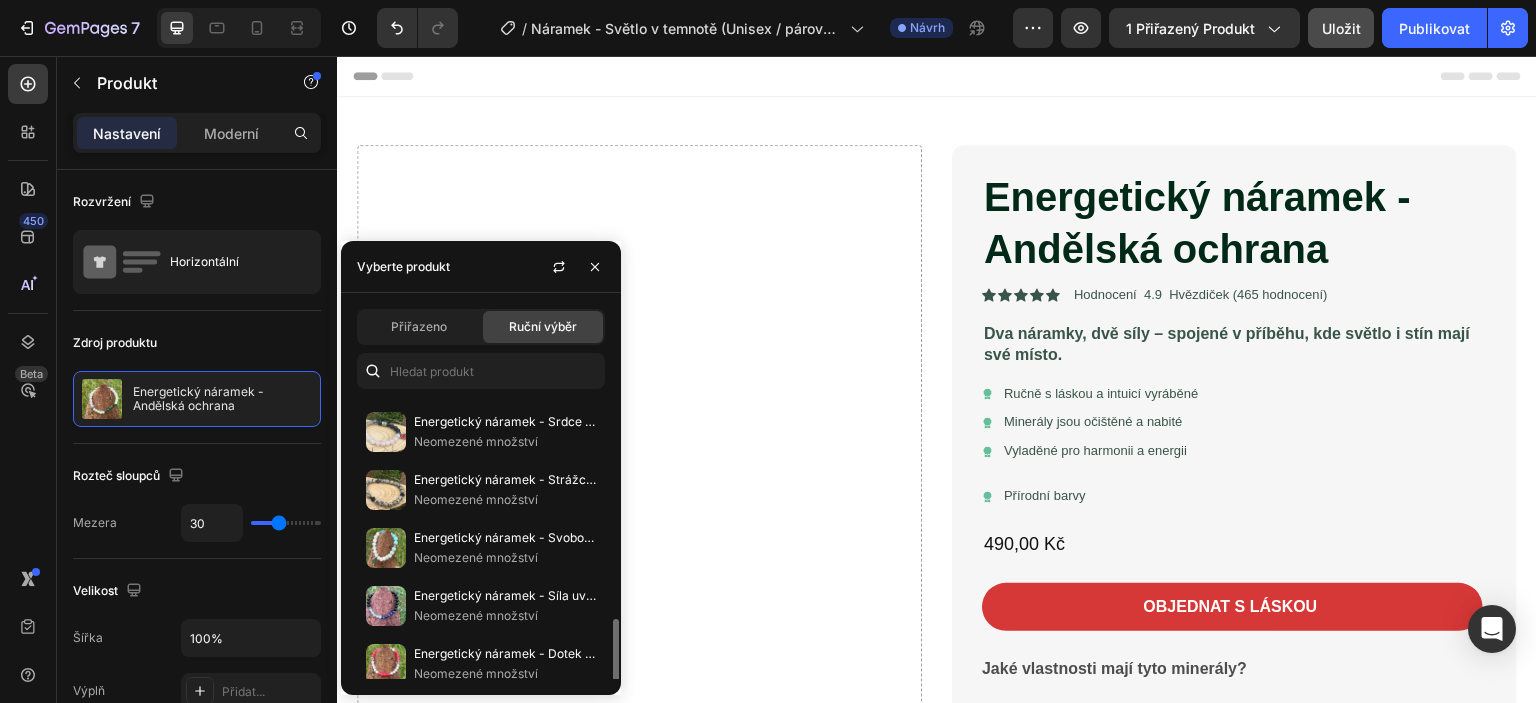scroll, scrollTop: 500, scrollLeft: 0, axis: vertical 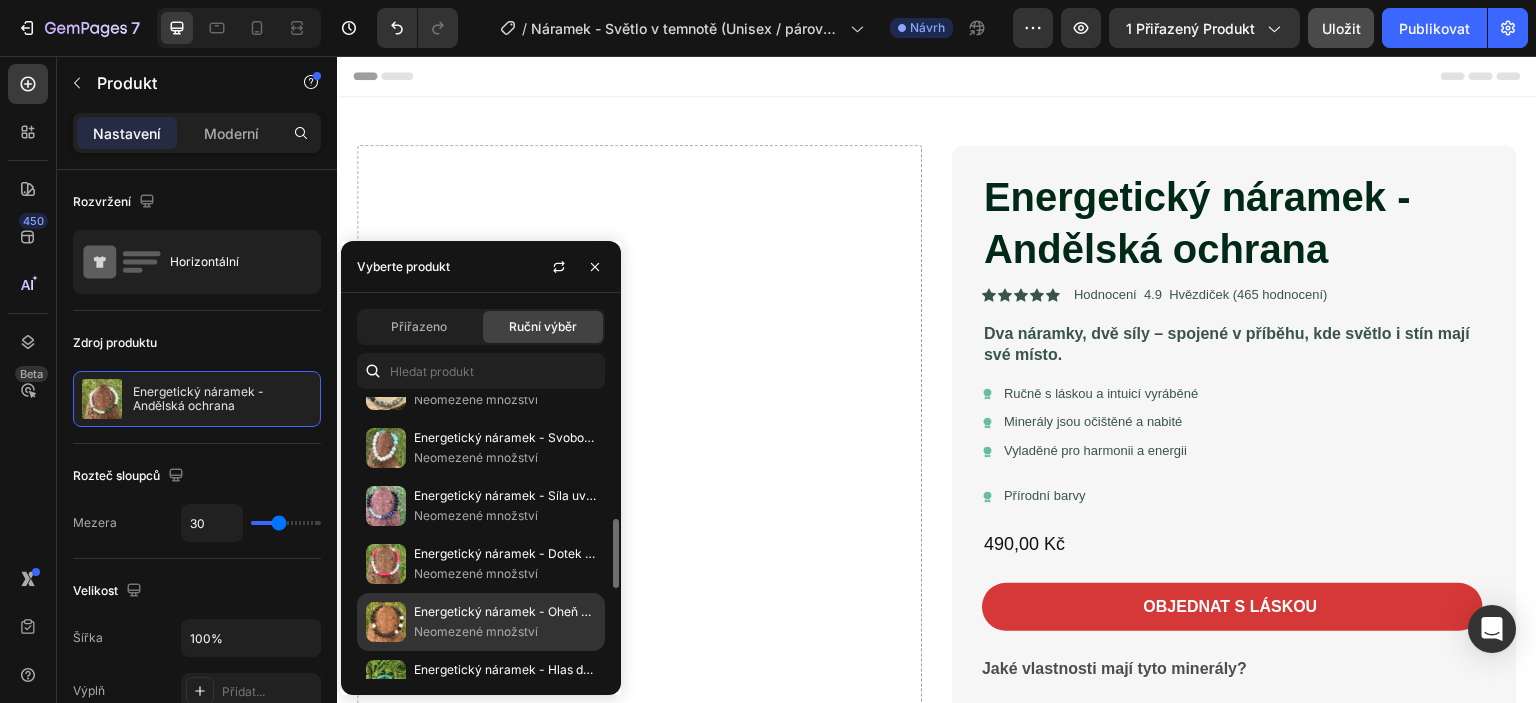 click on "Energetický náramek - Oheň a ticho (možno pánský i párový)" at bounding box center (588, 611) 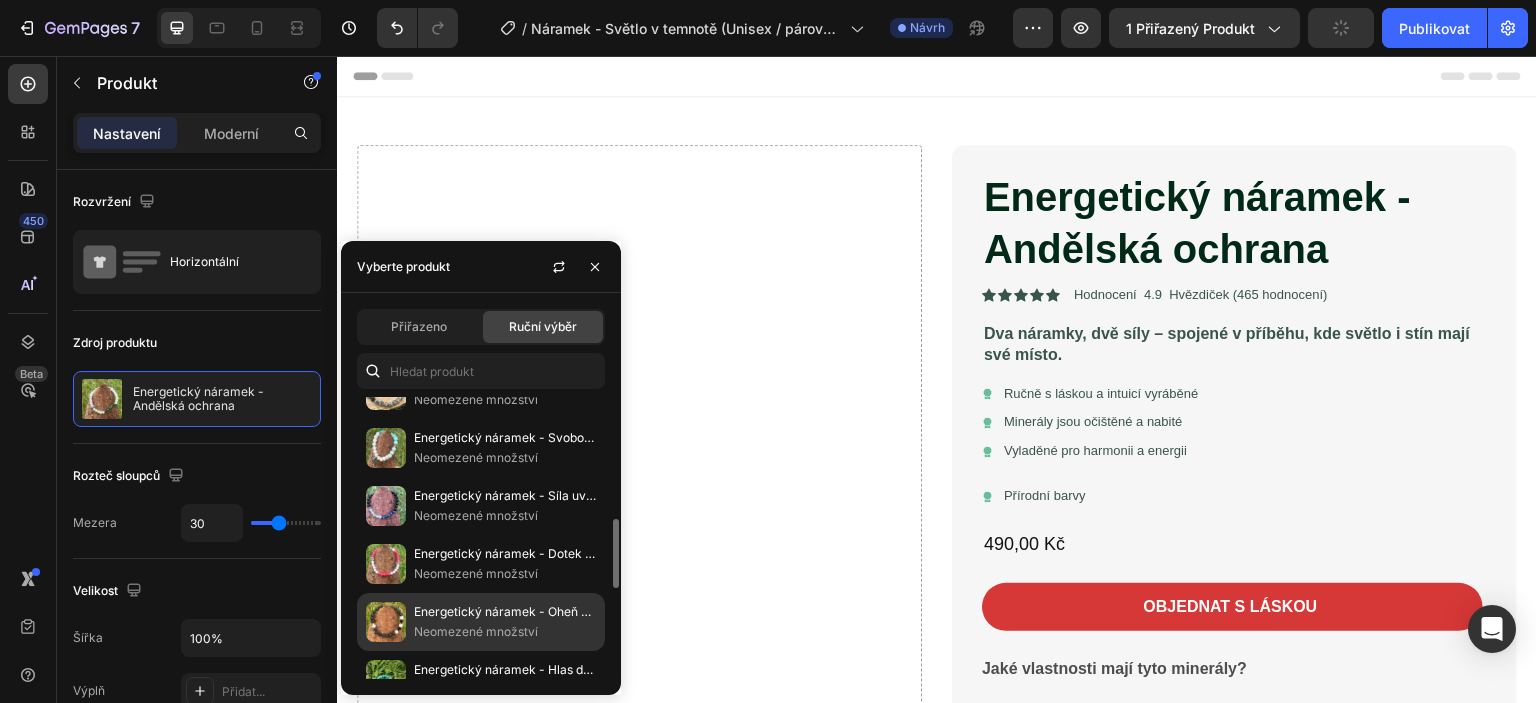 click on "Energetický náramek - Oheň a ticho (možno pánský i párový)" at bounding box center [588, 611] 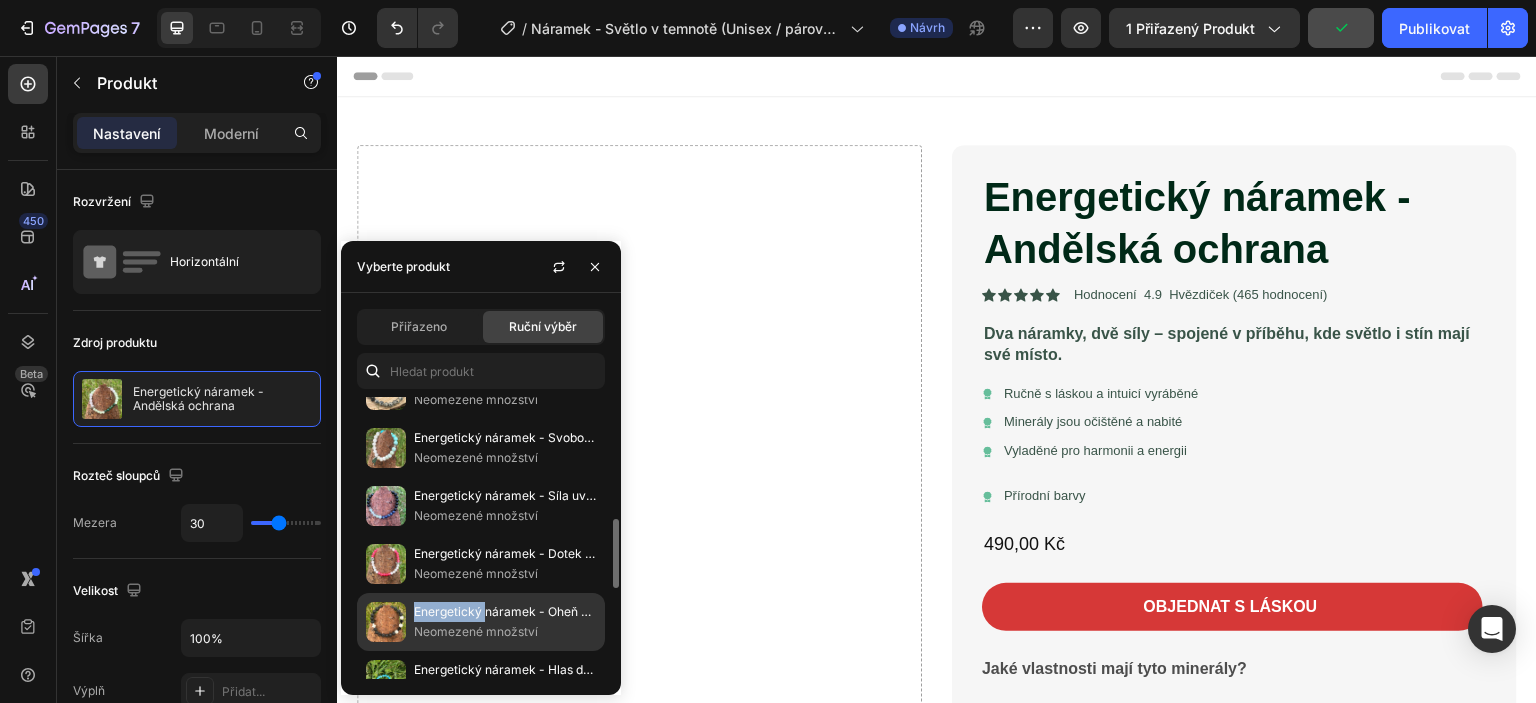 click on "Energetický náramek - Oheň a ticho (možno pánský i párový)" at bounding box center (588, 611) 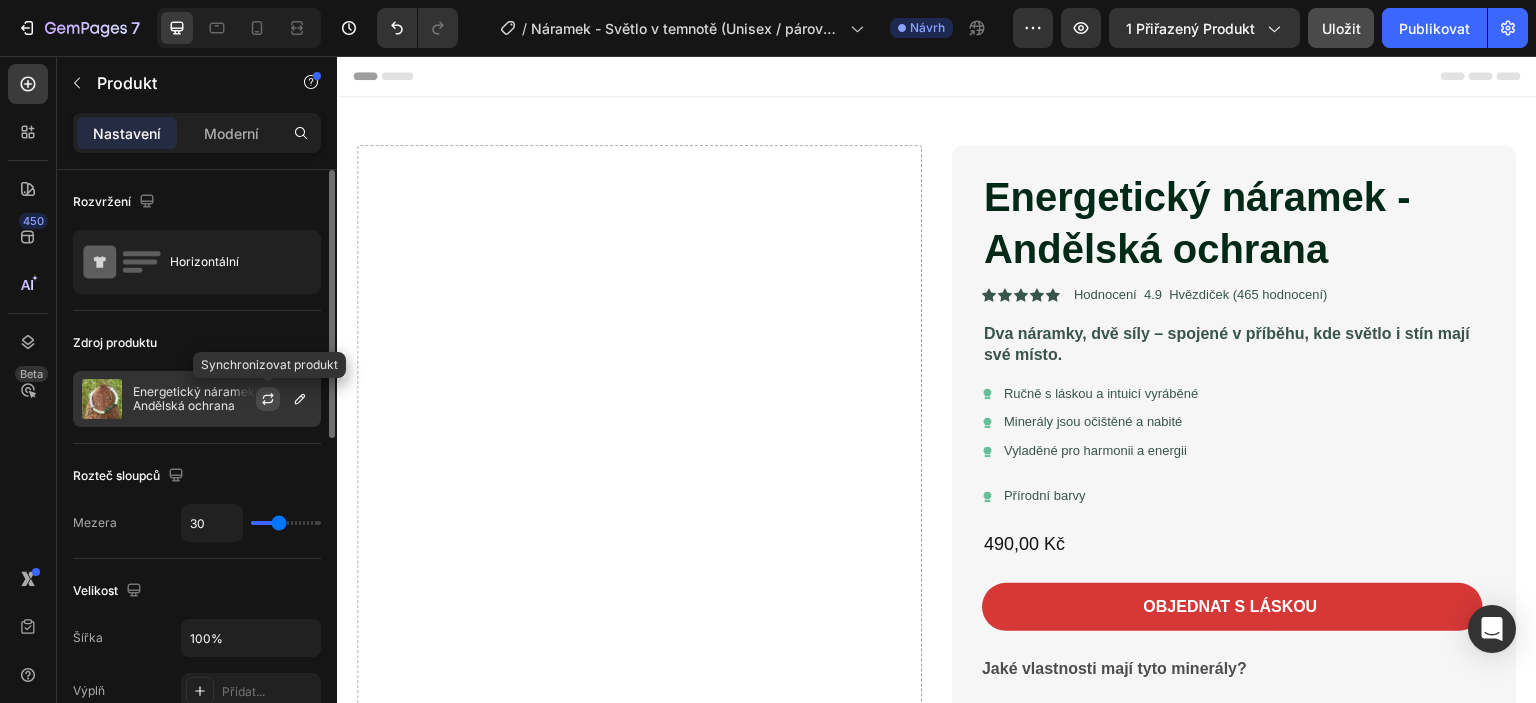 click 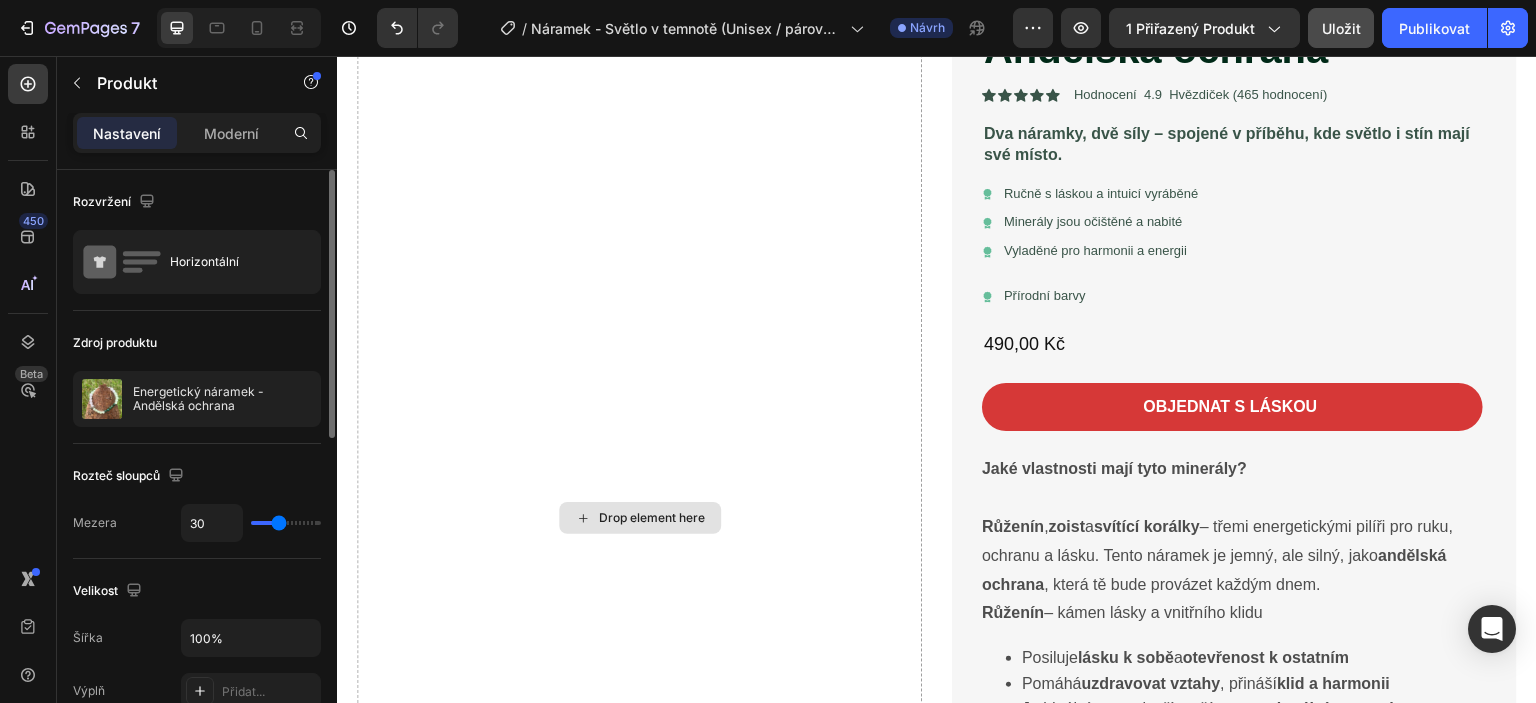 scroll, scrollTop: 0, scrollLeft: 0, axis: both 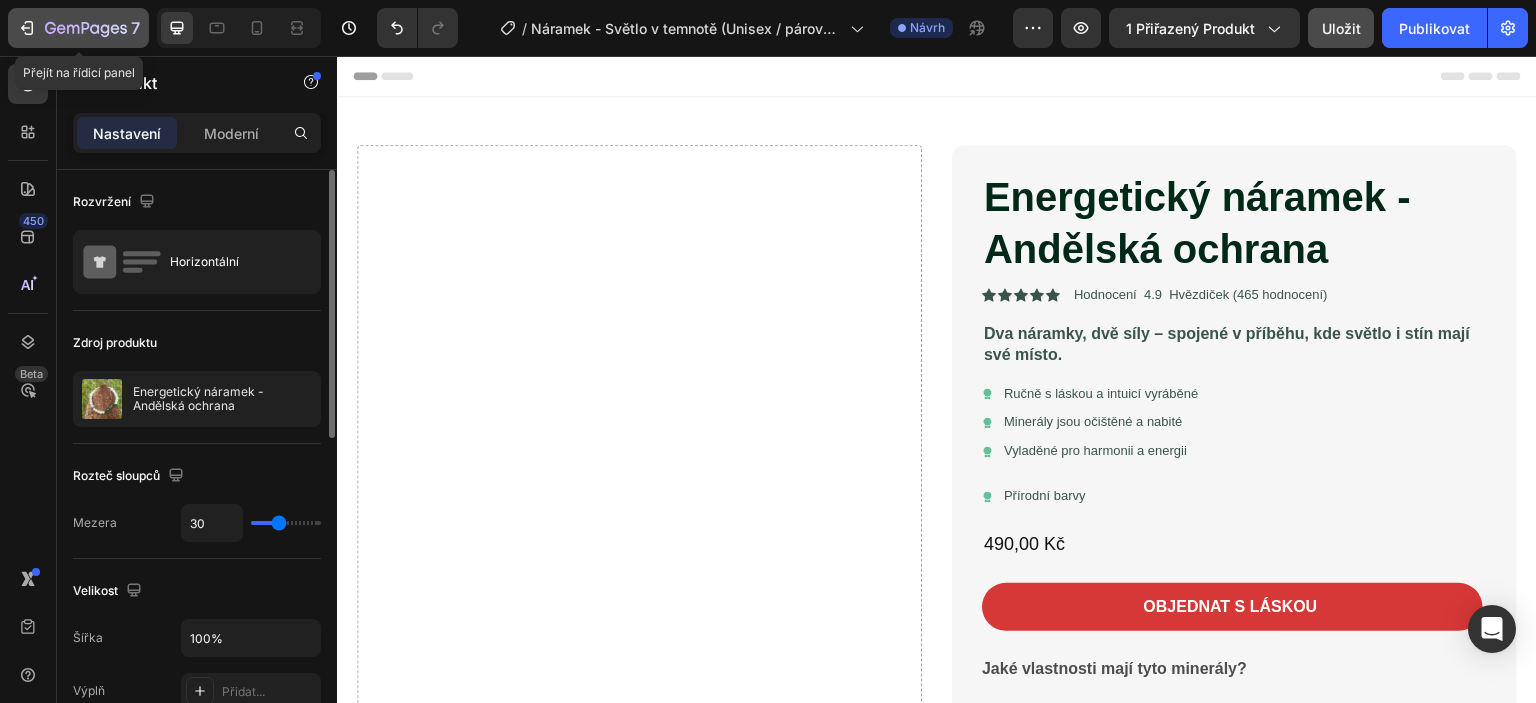click 